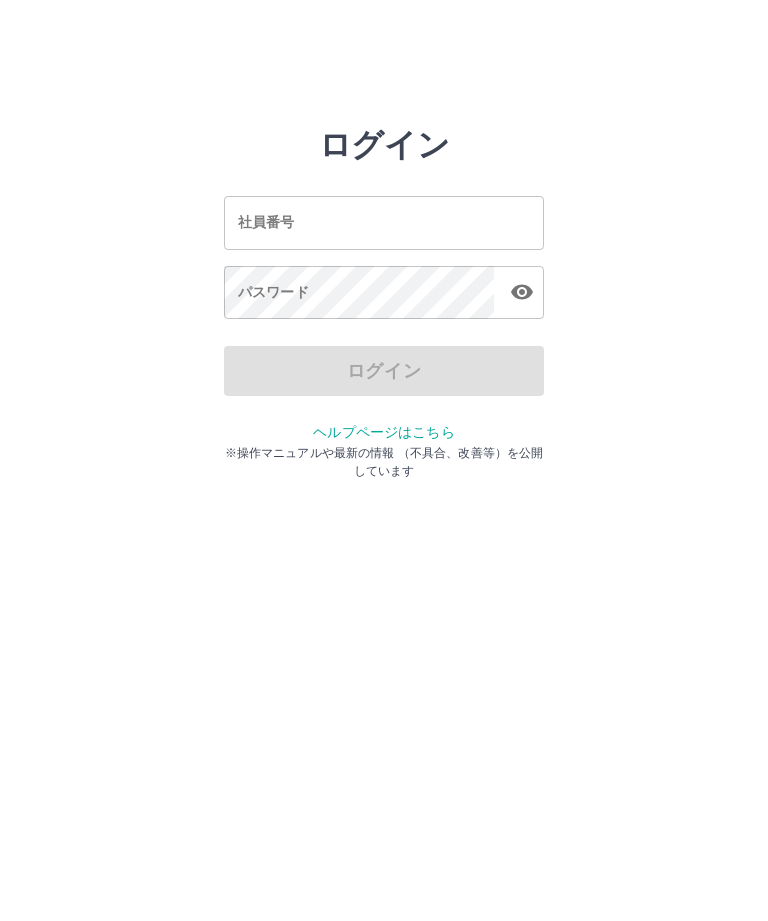 scroll, scrollTop: 0, scrollLeft: 0, axis: both 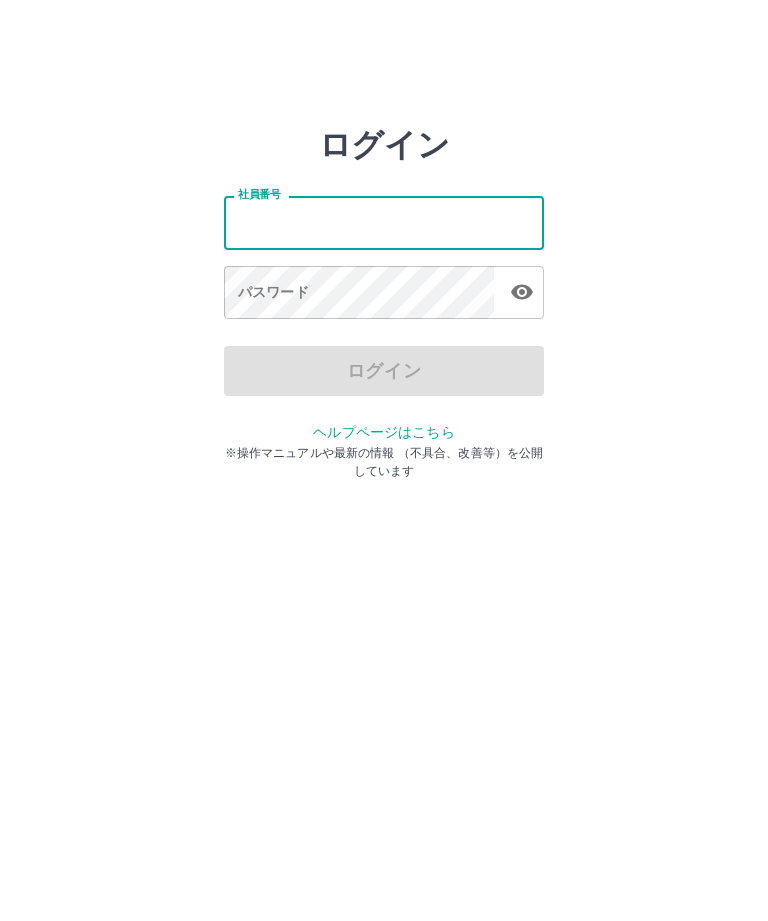 click on "社員番号" at bounding box center [384, 222] 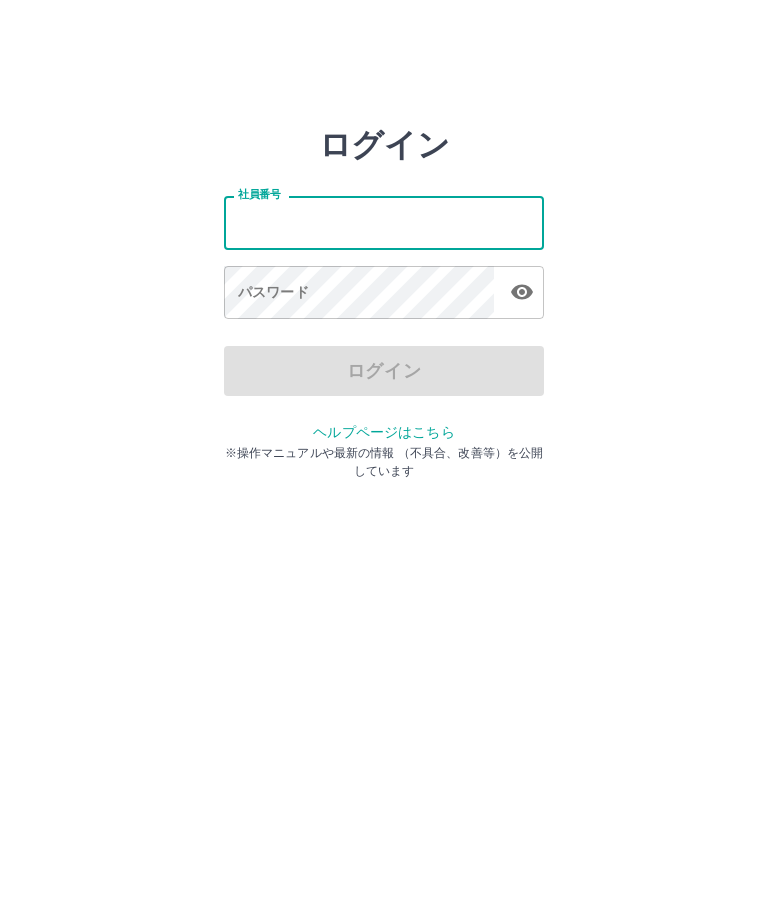 click on "社員番号" at bounding box center (384, 222) 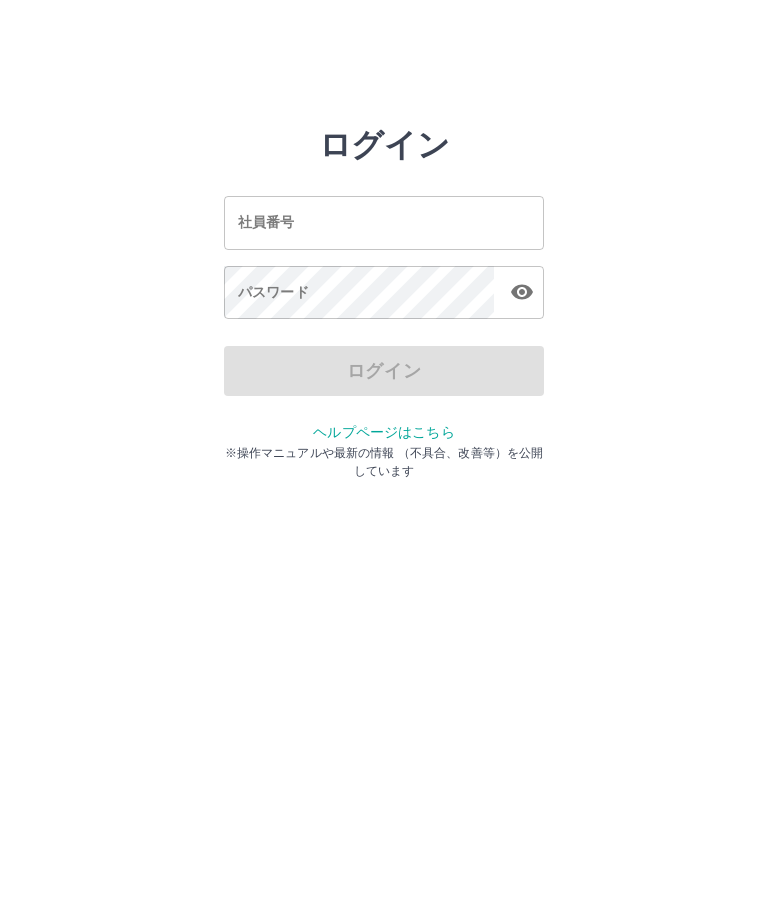 click on "社員番号 社員番号" at bounding box center (384, 222) 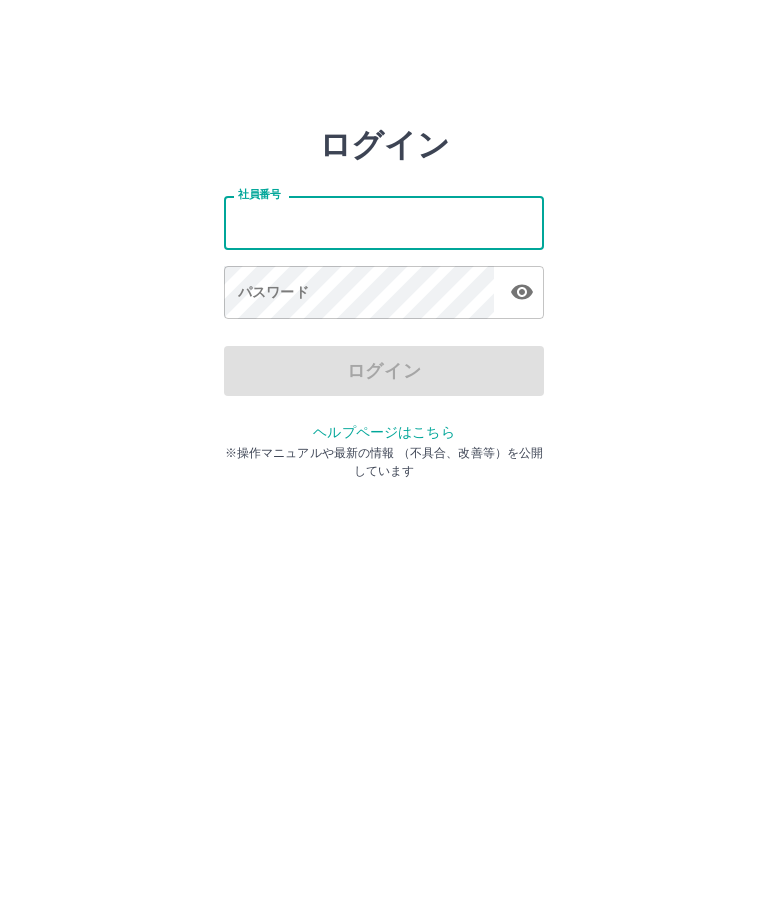 click on "社員番号 社員番号" at bounding box center (384, 222) 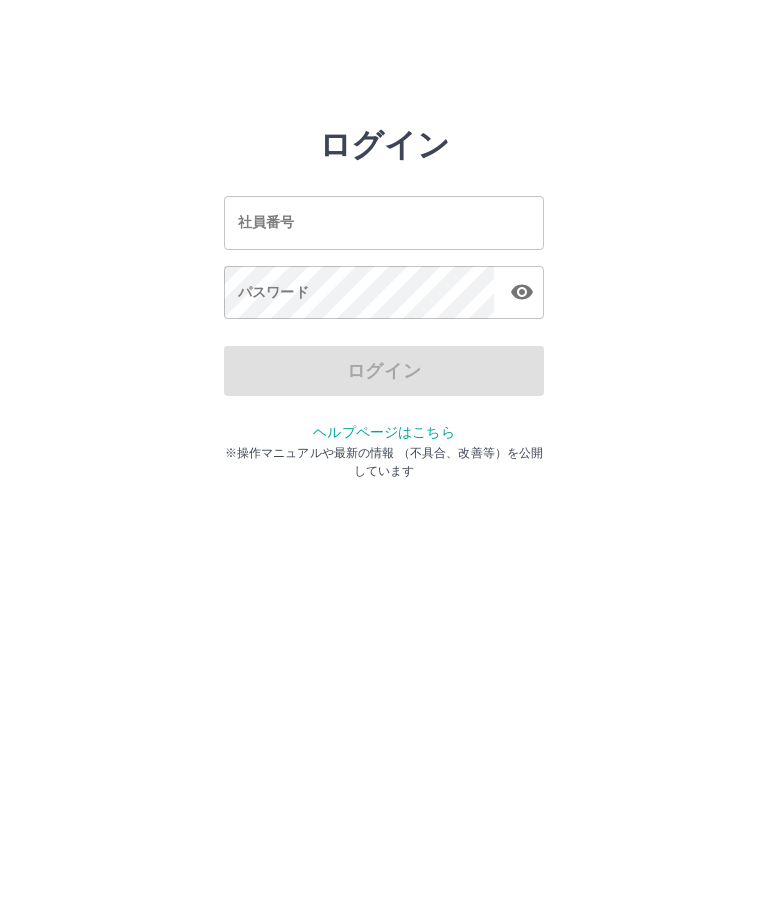 click on "社員番号 社員番号" at bounding box center [384, 222] 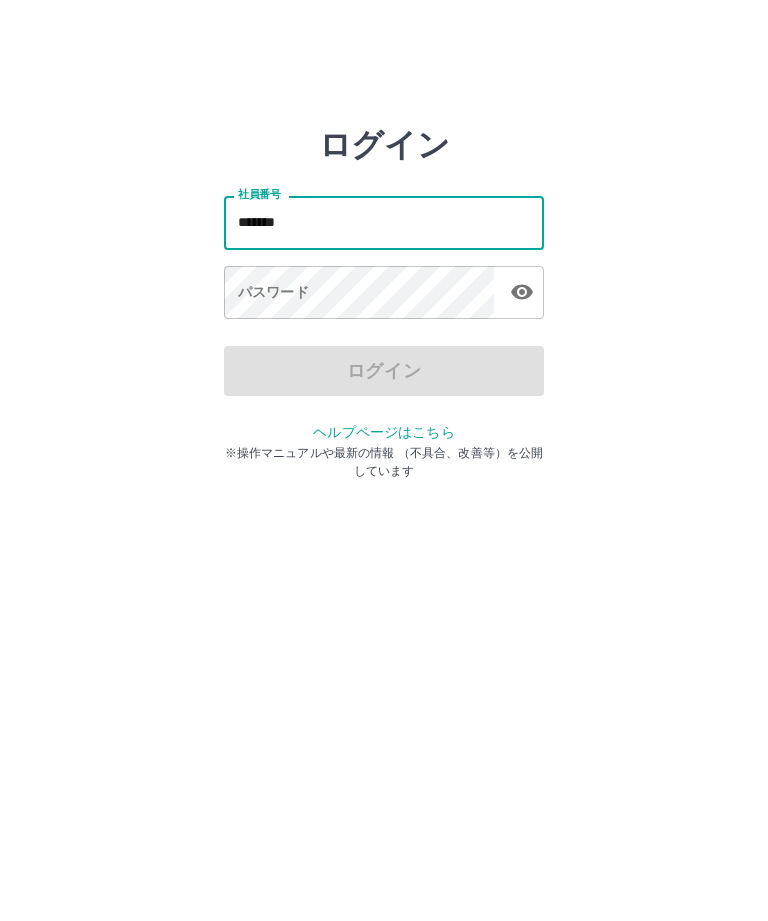 click on "*******" at bounding box center (384, 222) 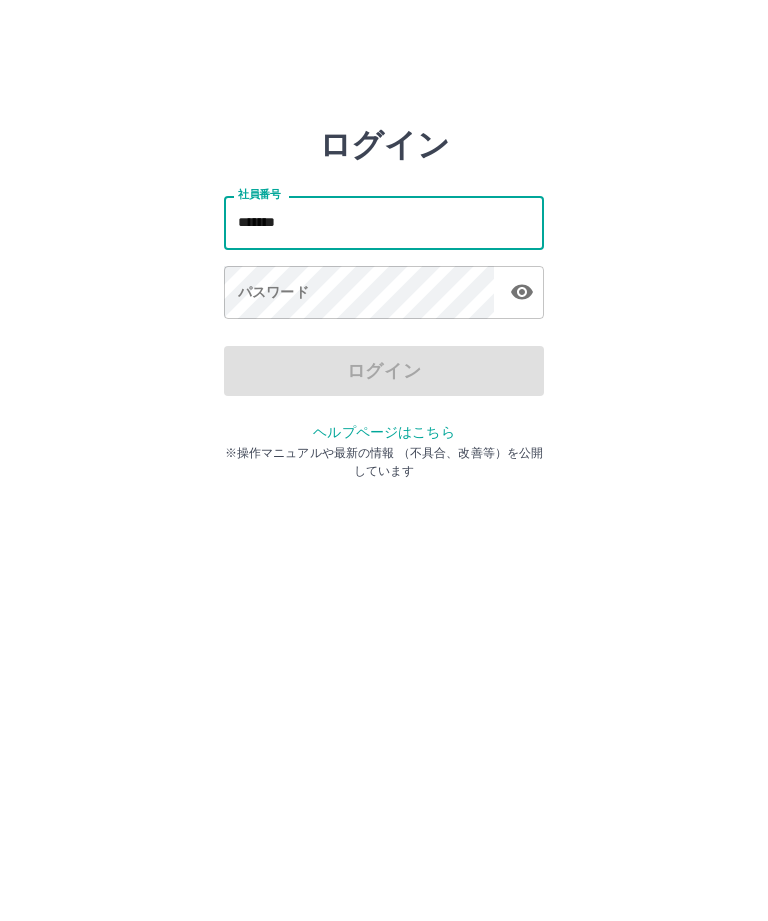 type on "*******" 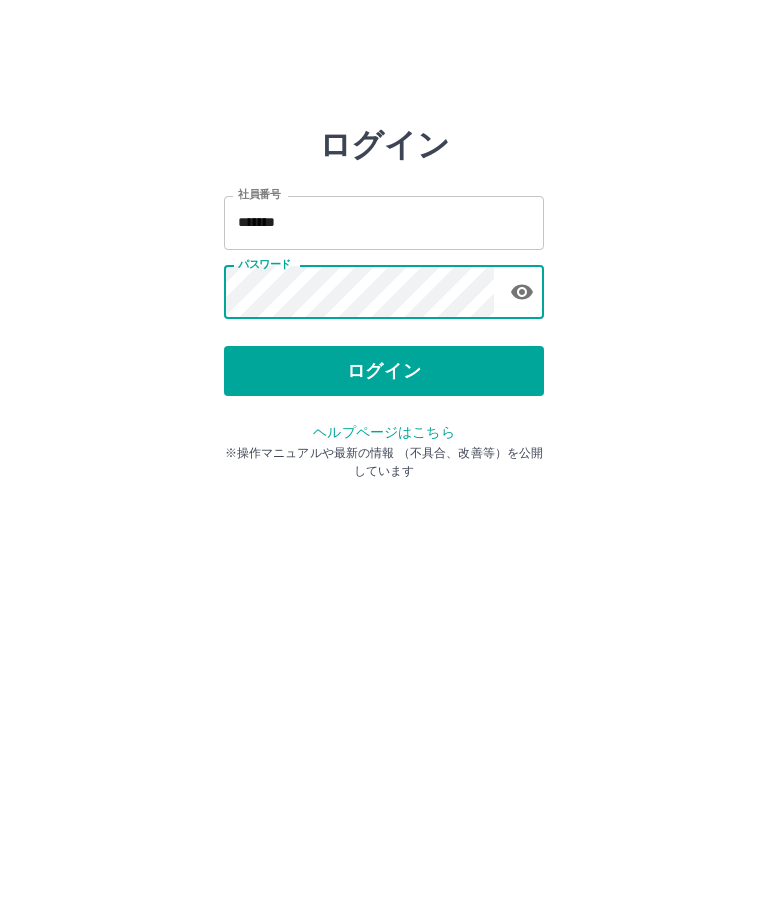 click on "ログイン" at bounding box center (384, 371) 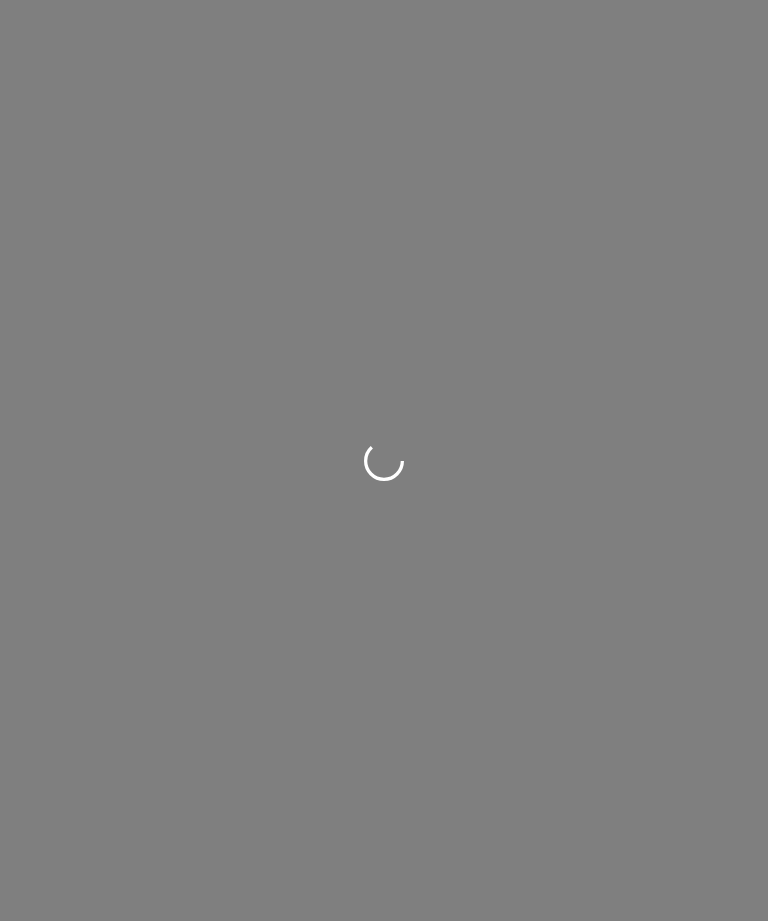 scroll, scrollTop: 0, scrollLeft: 0, axis: both 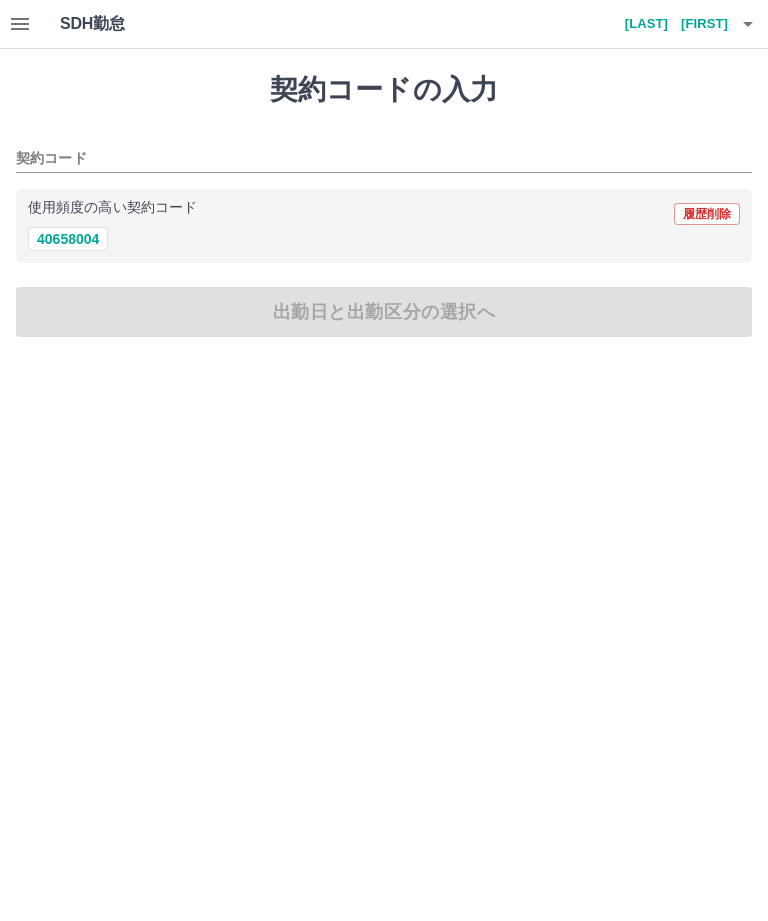 click on "使用頻度の高い契約コード" at bounding box center (112, 208) 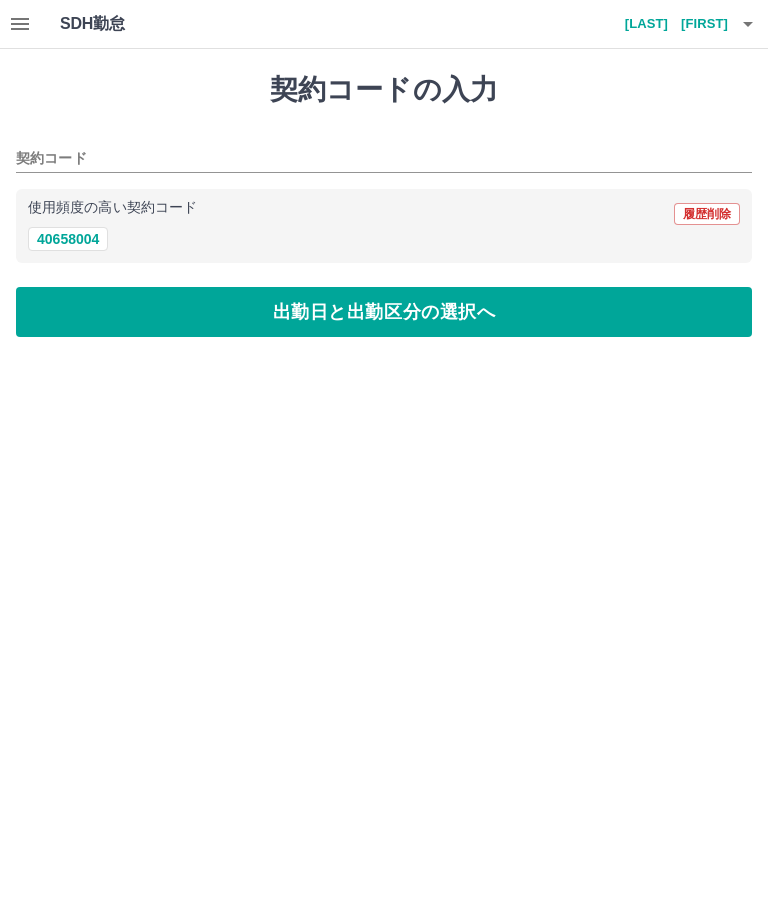 type on "********" 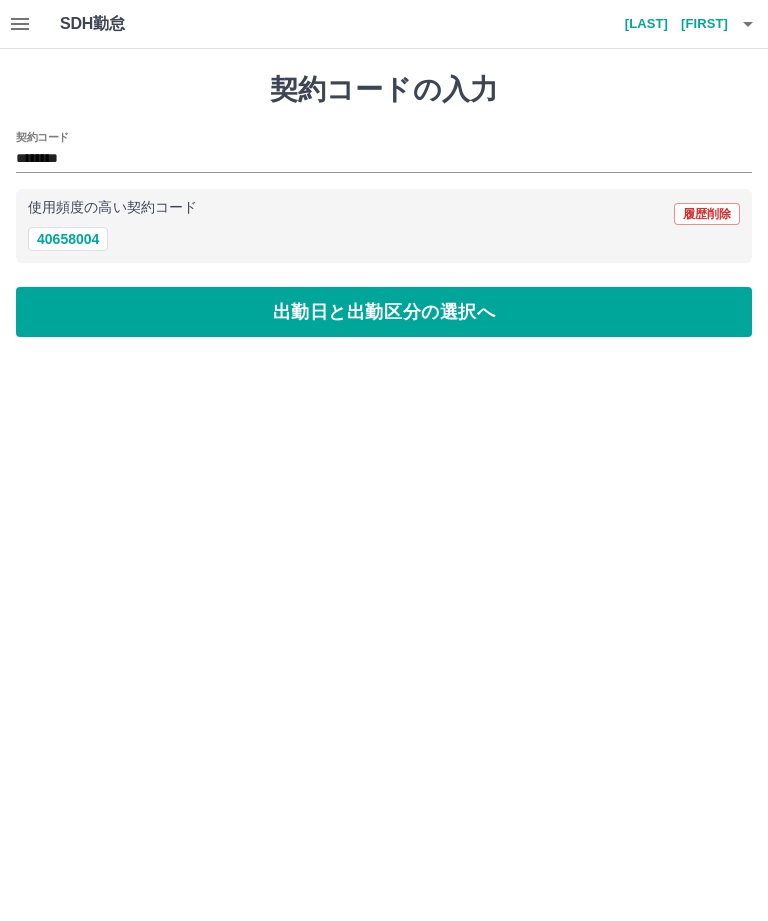 click on "出勤日と出勤区分の選択へ" at bounding box center (384, 312) 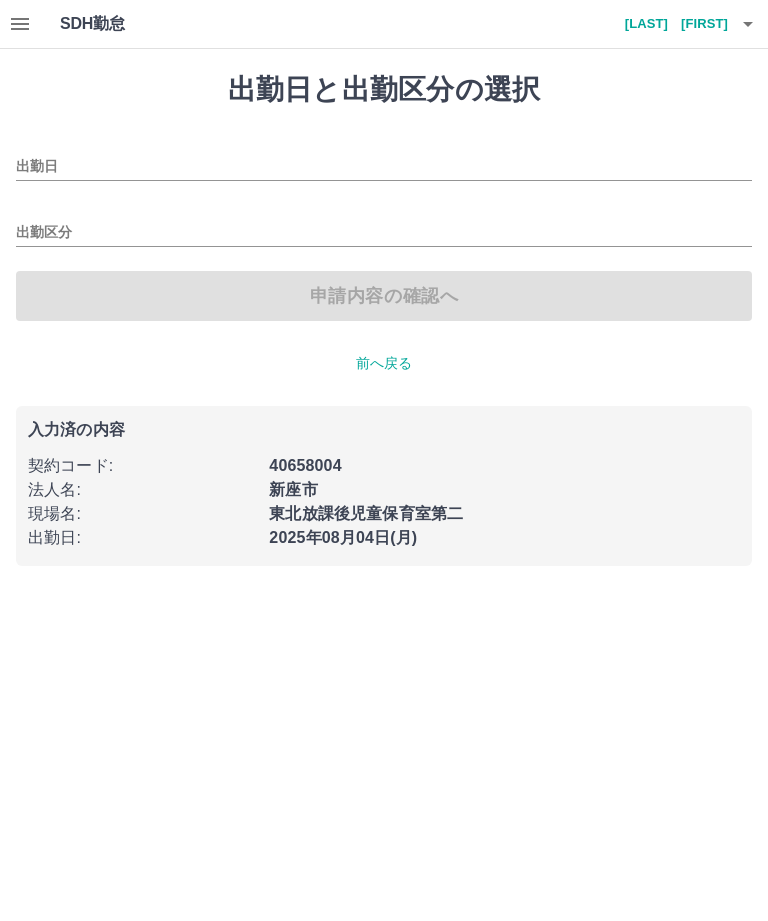type on "**********" 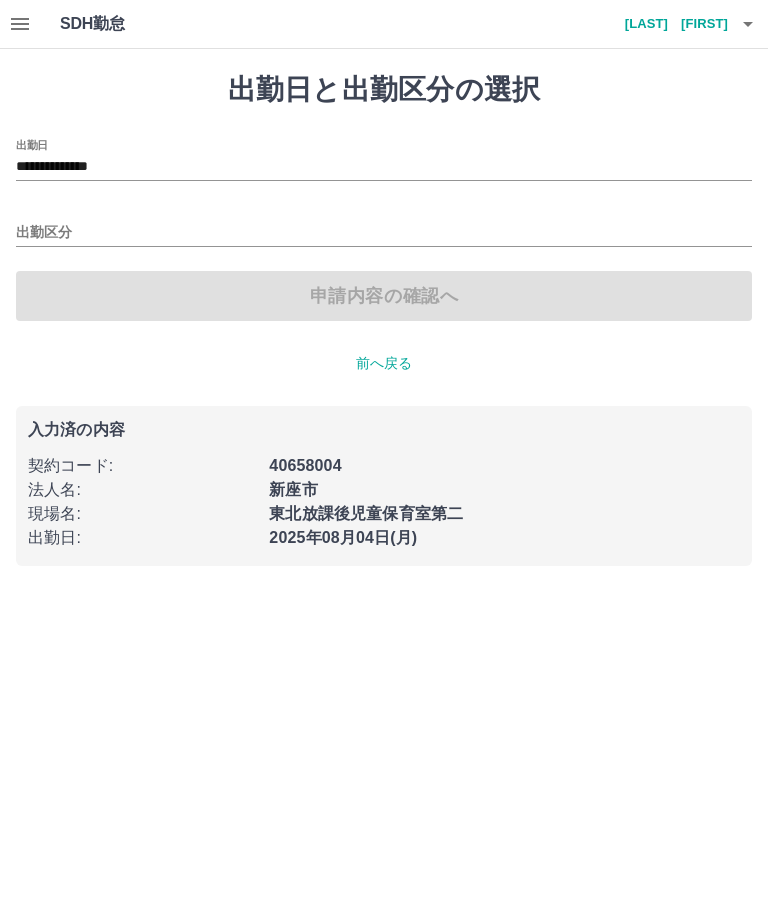 click 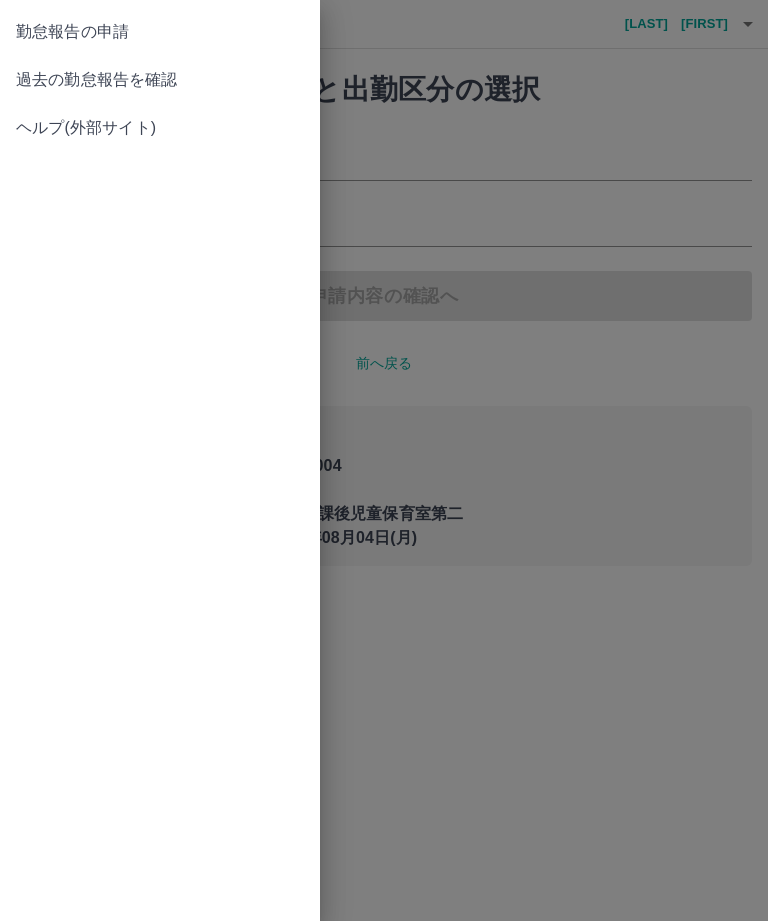 click on "過去の勤怠報告を確認" at bounding box center (160, 80) 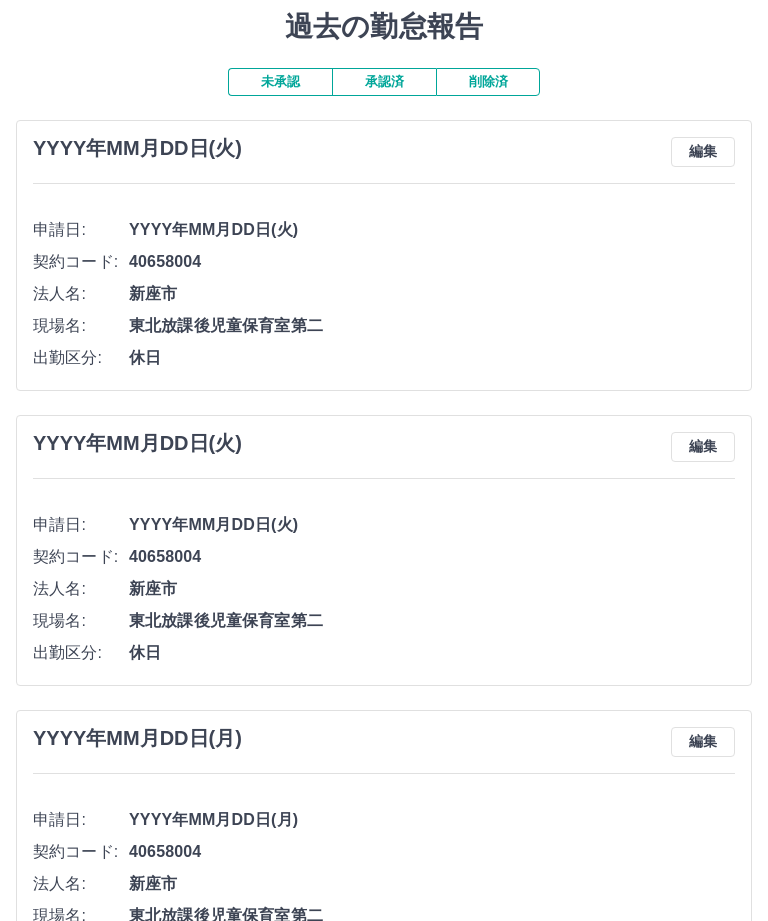 scroll, scrollTop: 62, scrollLeft: 0, axis: vertical 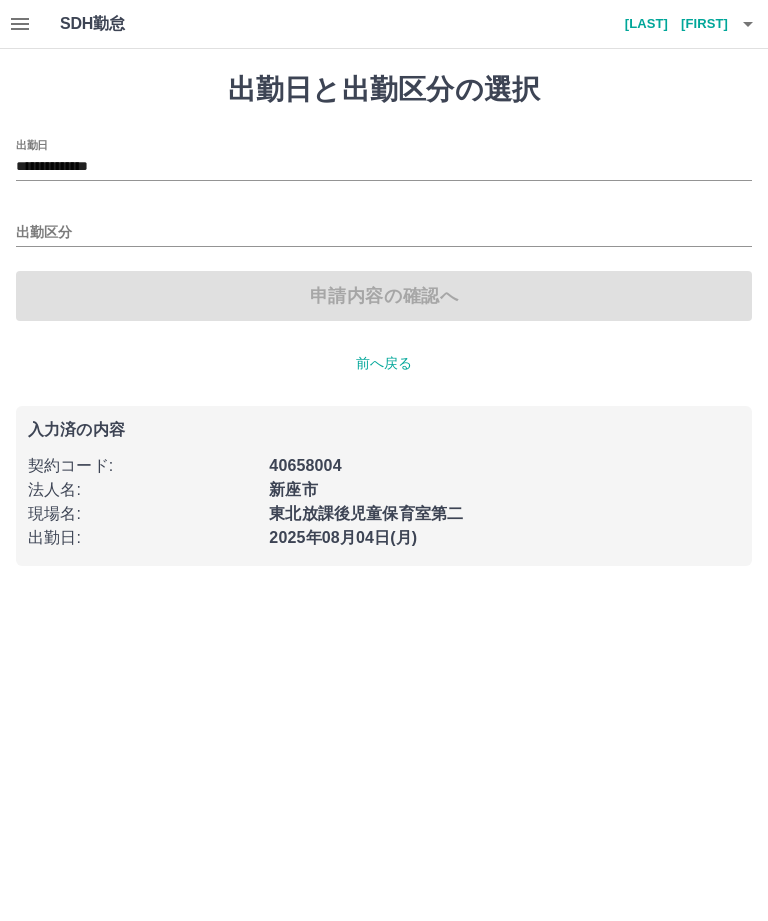 click on "**********" at bounding box center [384, 167] 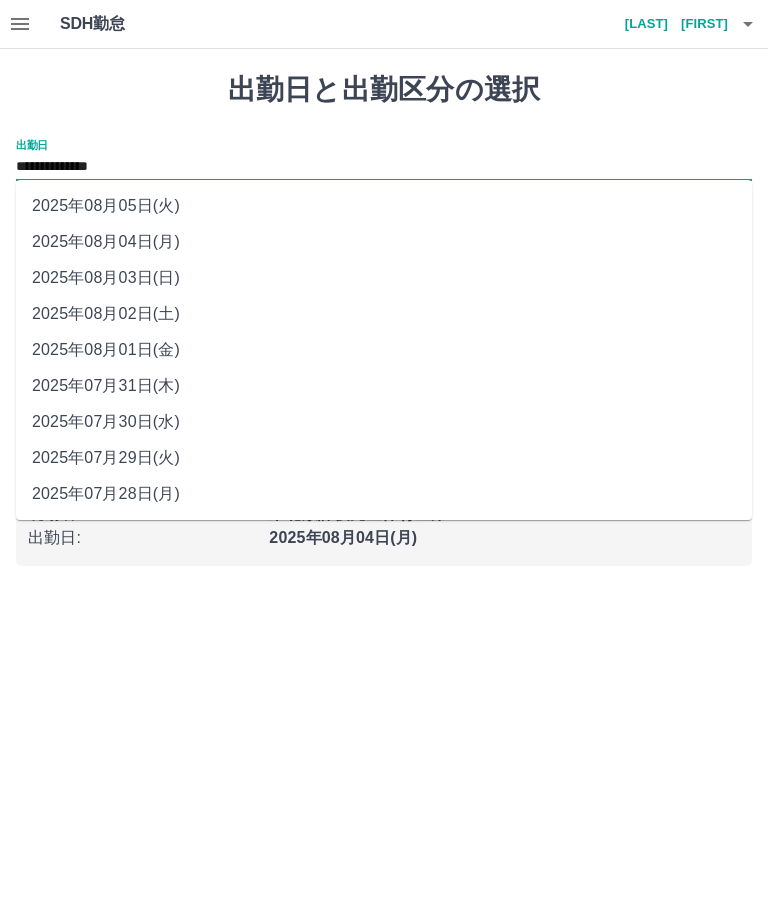 click on "2025年07月29日(火)" at bounding box center (384, 458) 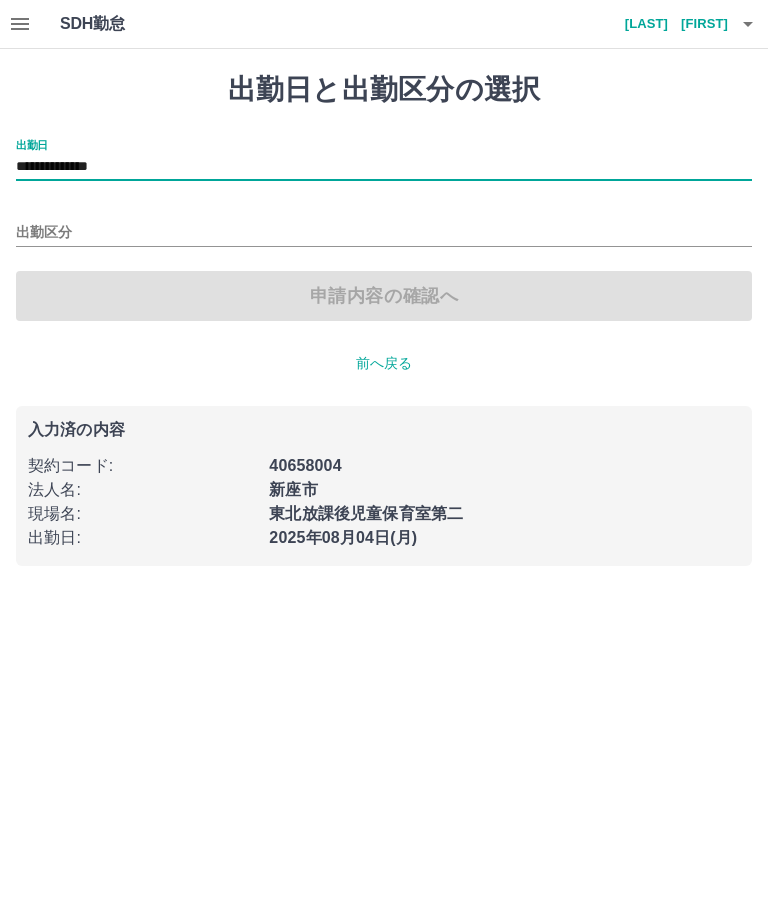 click on "出勤区分" at bounding box center (384, 226) 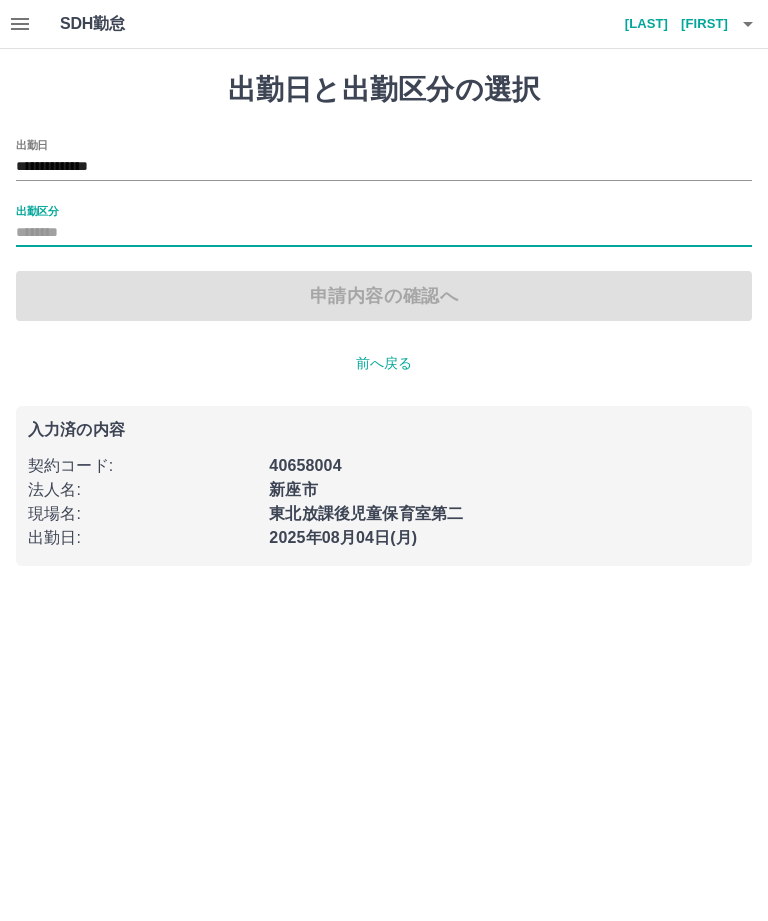 click on "出勤区分" at bounding box center [384, 233] 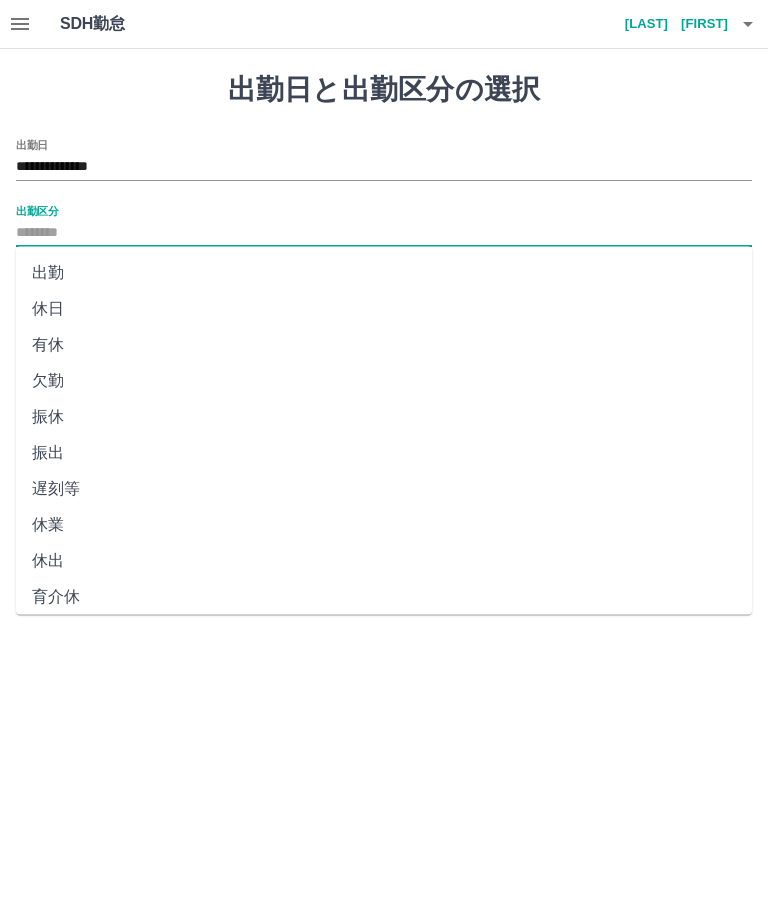 click on "出勤" at bounding box center [384, 273] 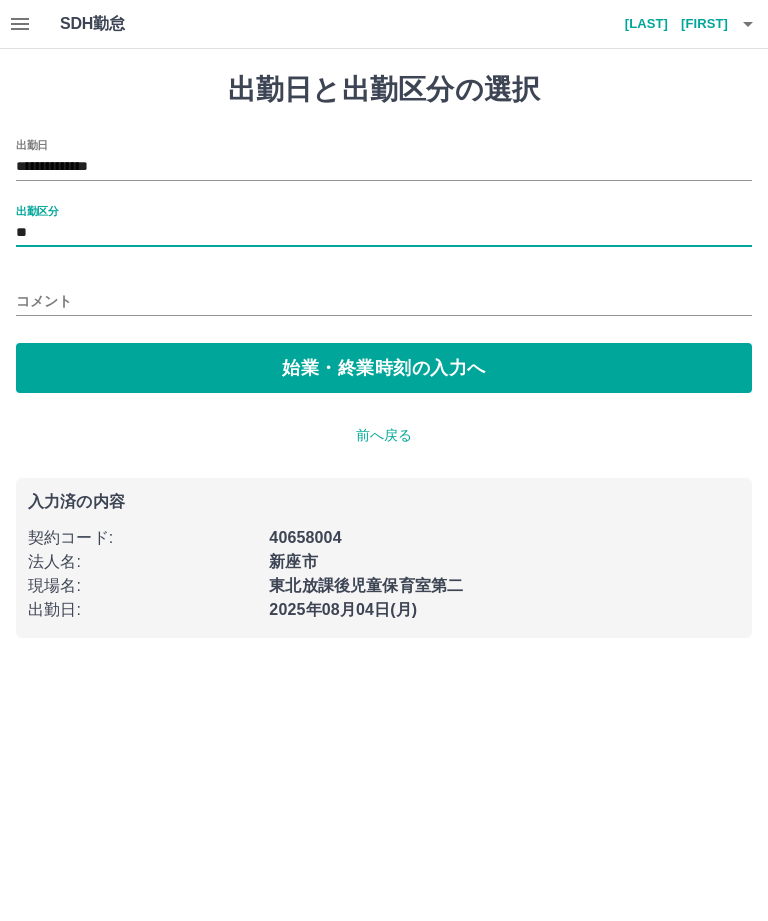 click on "始業・終業時刻の入力へ" at bounding box center (384, 368) 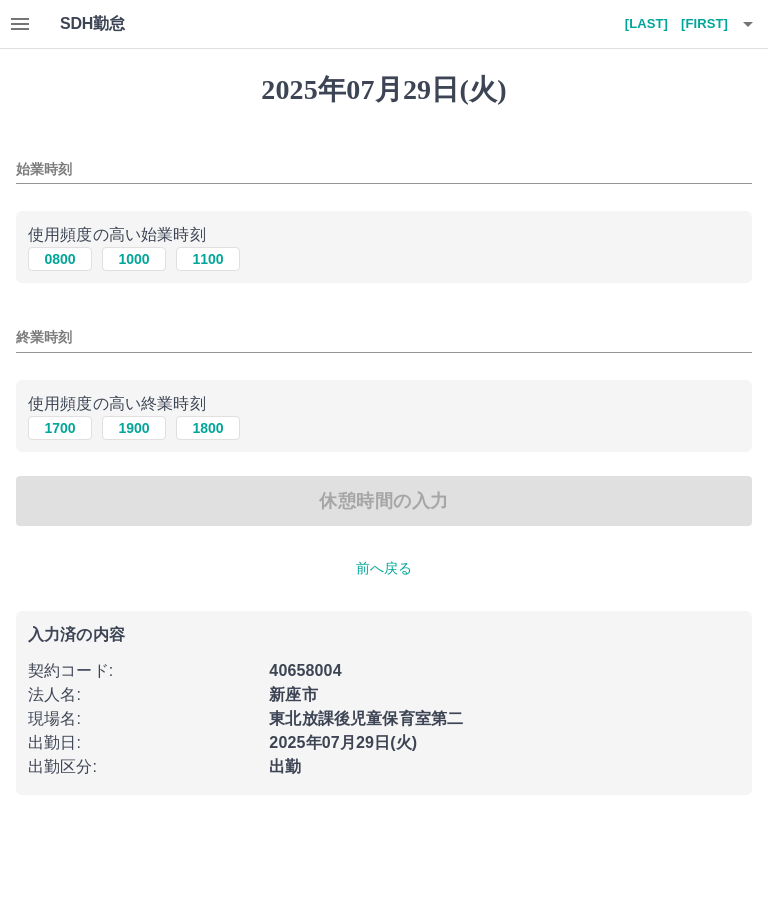 click on "0800" at bounding box center [60, 259] 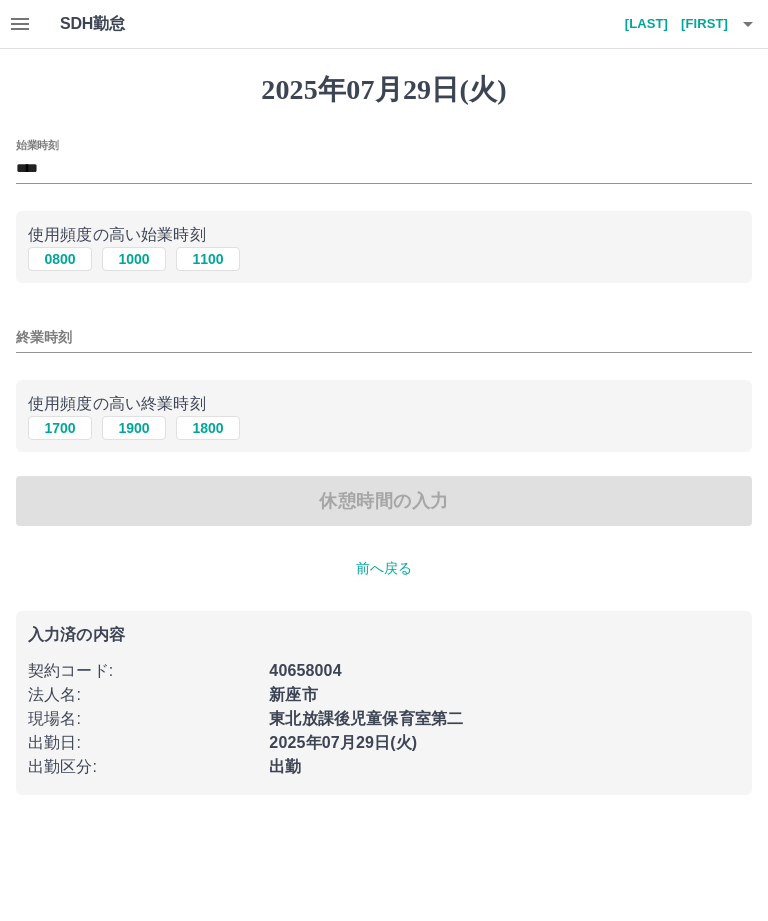 click on "1700" at bounding box center [60, 428] 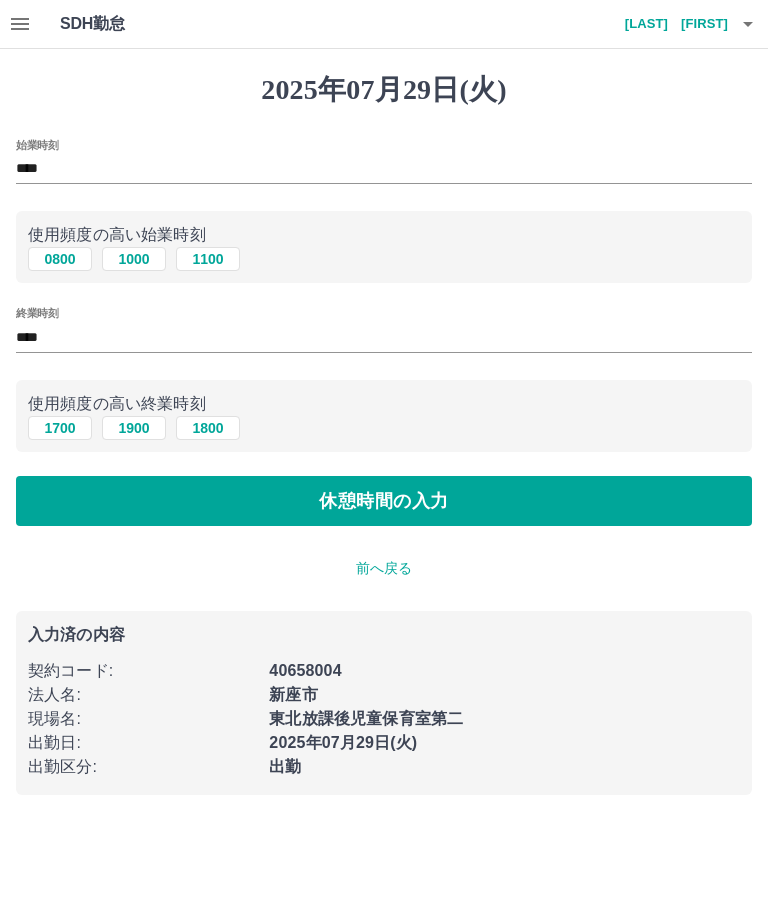 click on "休憩時間の入力" at bounding box center (384, 501) 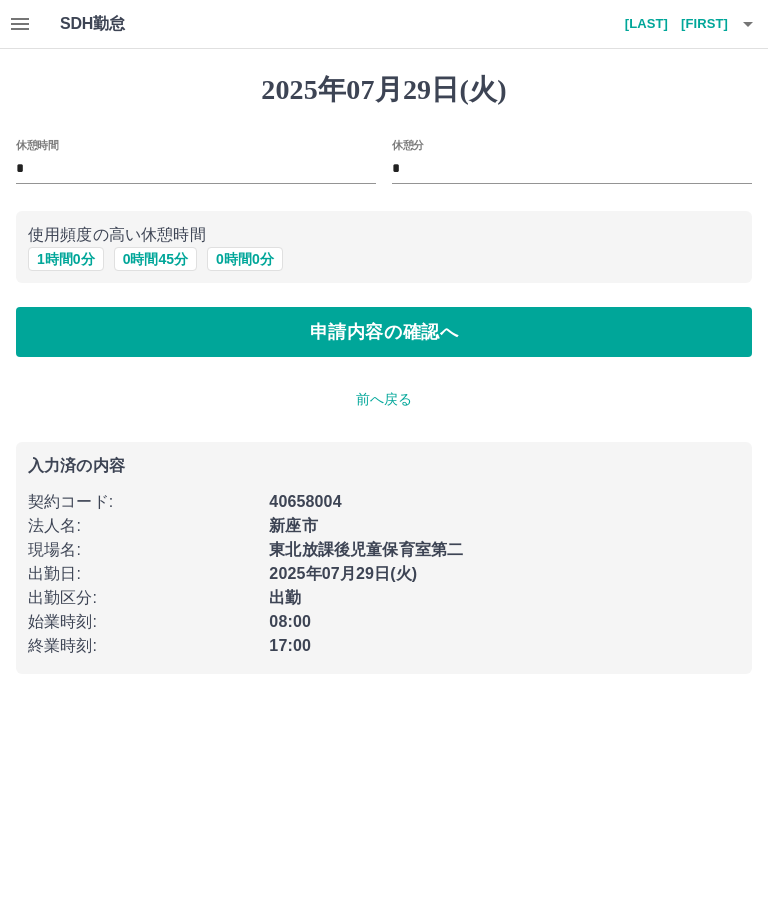 click on "1 時間 0 分" at bounding box center (66, 259) 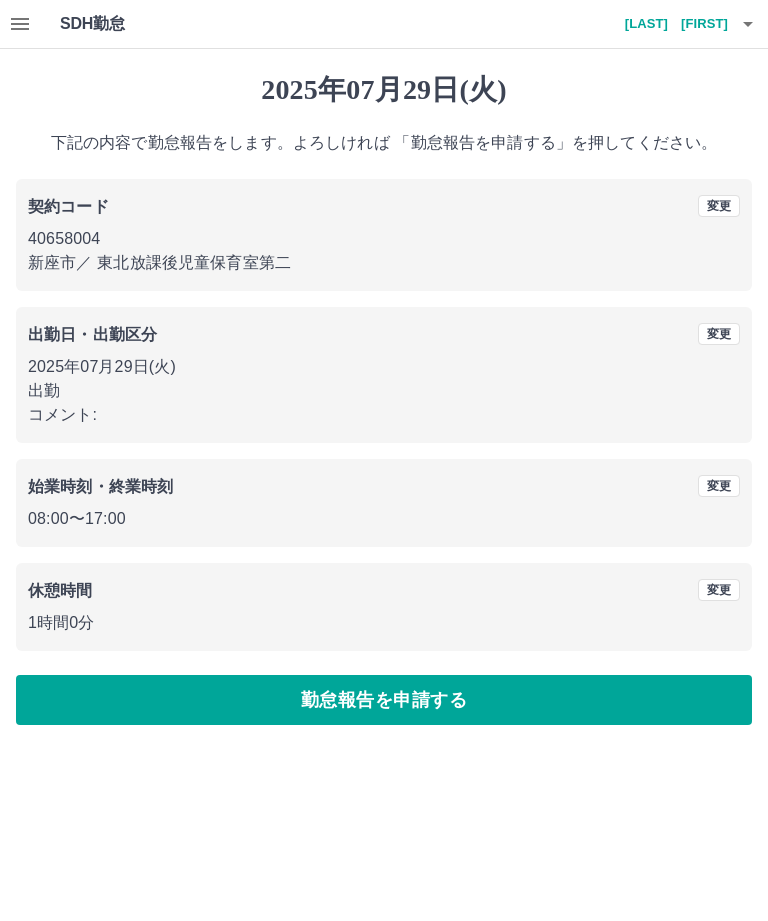 click on "YYYY年MM月DD日(火) 下記の内容で勤怠報告をします。よろしければ 「勤怠報告を申請する」を押してください。 契約コード 変更 XXXXXXXX [CITY] ／ 東北放課後児童保育室第二 出勤日・出勤区分 変更 YYYY年MM月DD日(火) 出勤 コメント: 始業時刻・終業時刻 変更 HH:MM 〜 HH:MM 休憩時間 変更 X時間X分 勤怠報告を申請する" at bounding box center [384, 399] 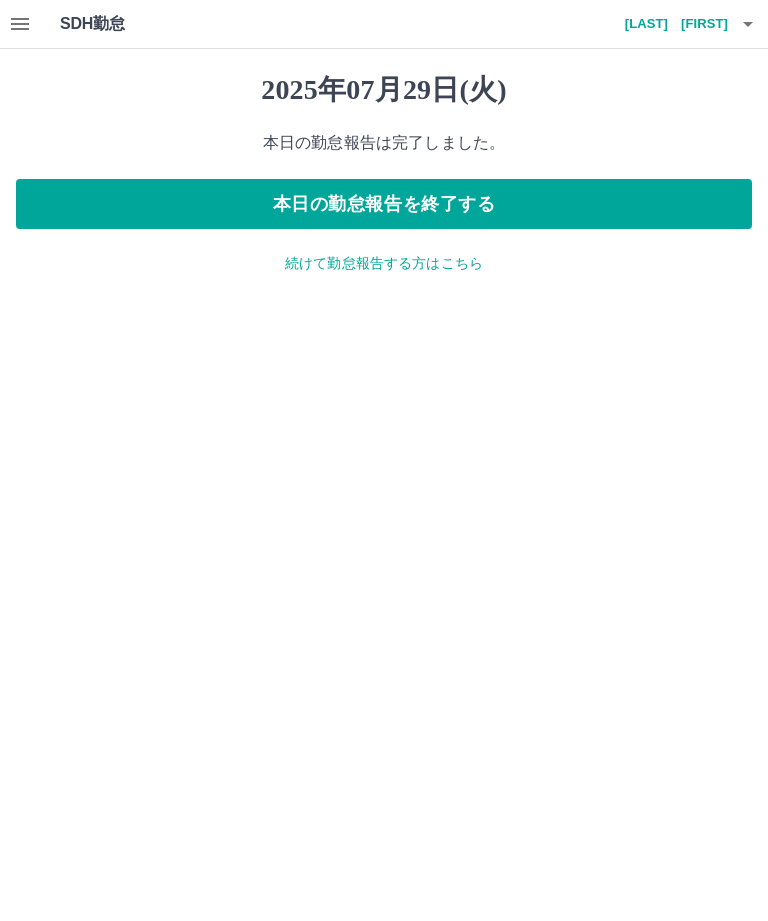click on "続けて勤怠報告する方はこちら" at bounding box center (384, 263) 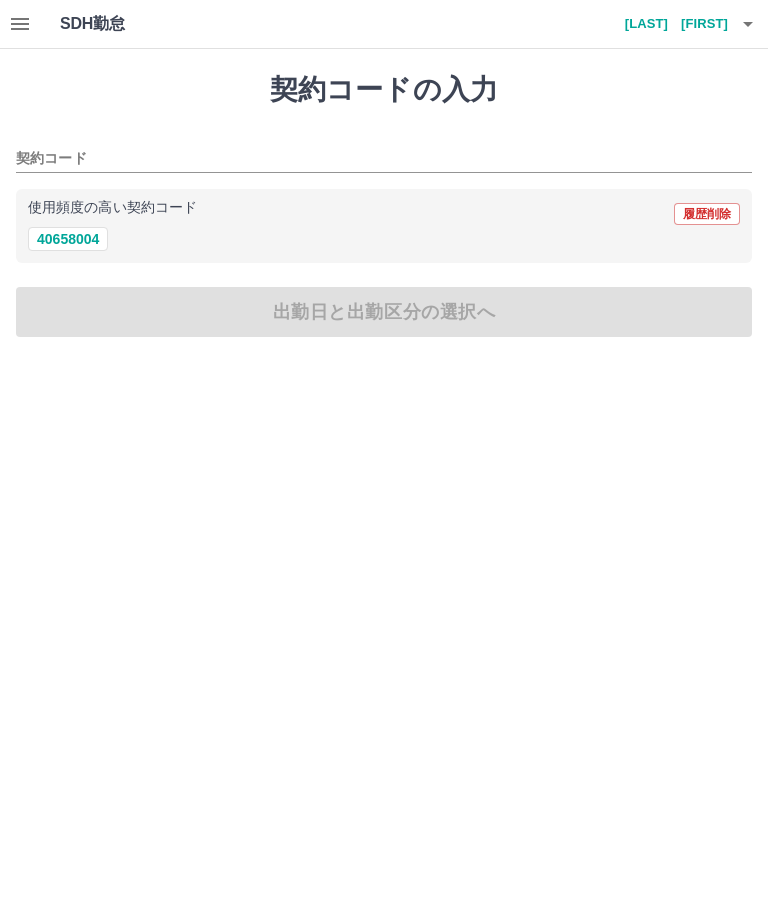 click on "40658004" at bounding box center (68, 239) 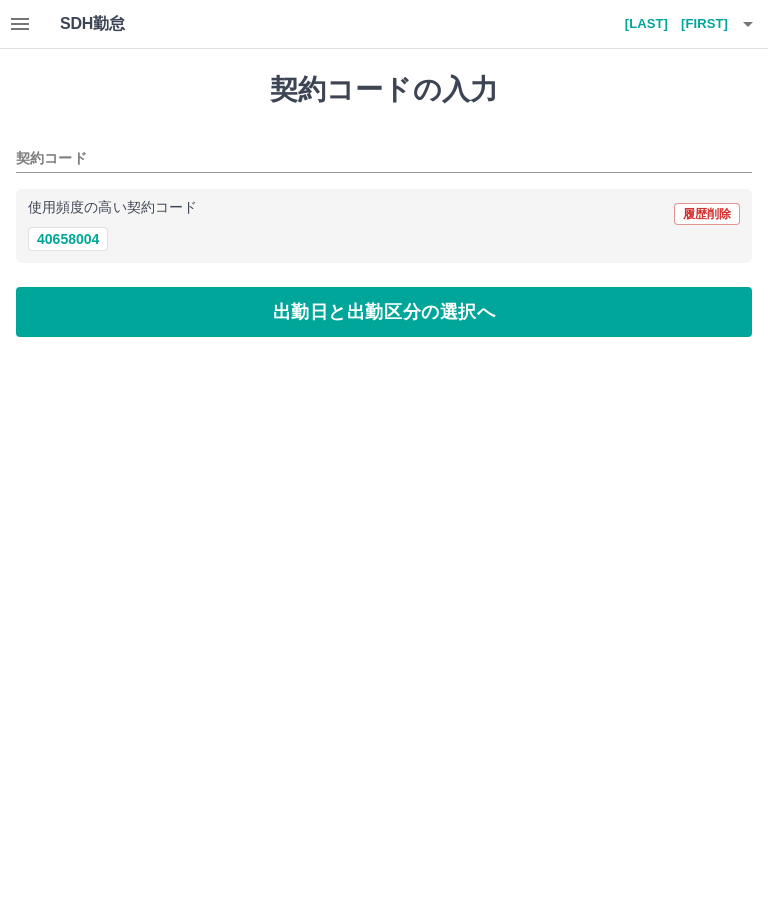 type on "********" 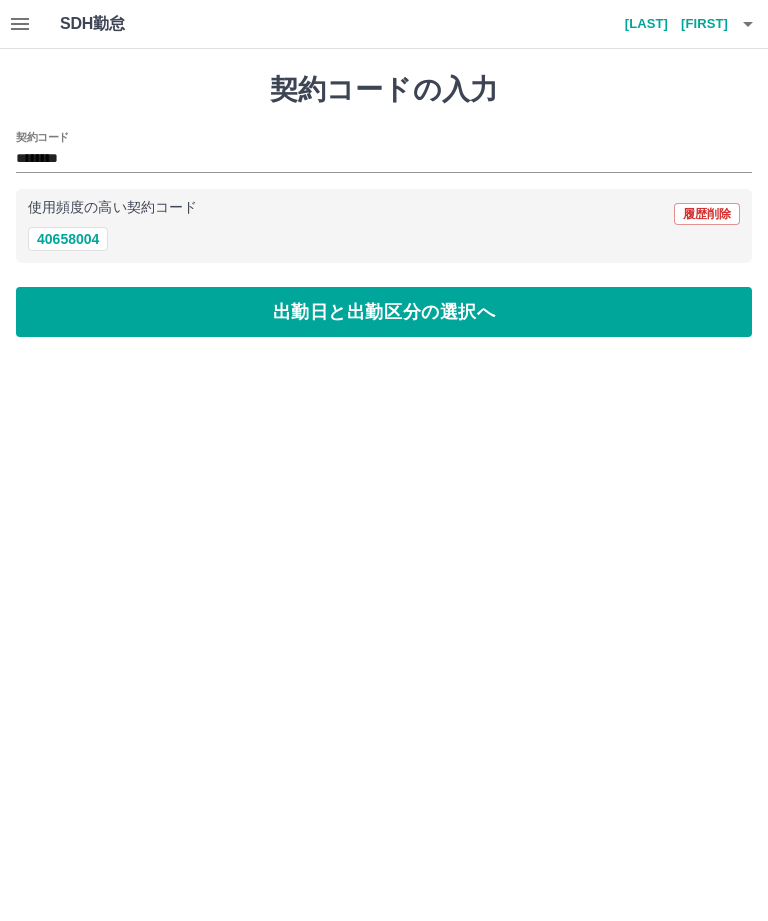 click on "出勤日と出勤区分の選択へ" at bounding box center (384, 312) 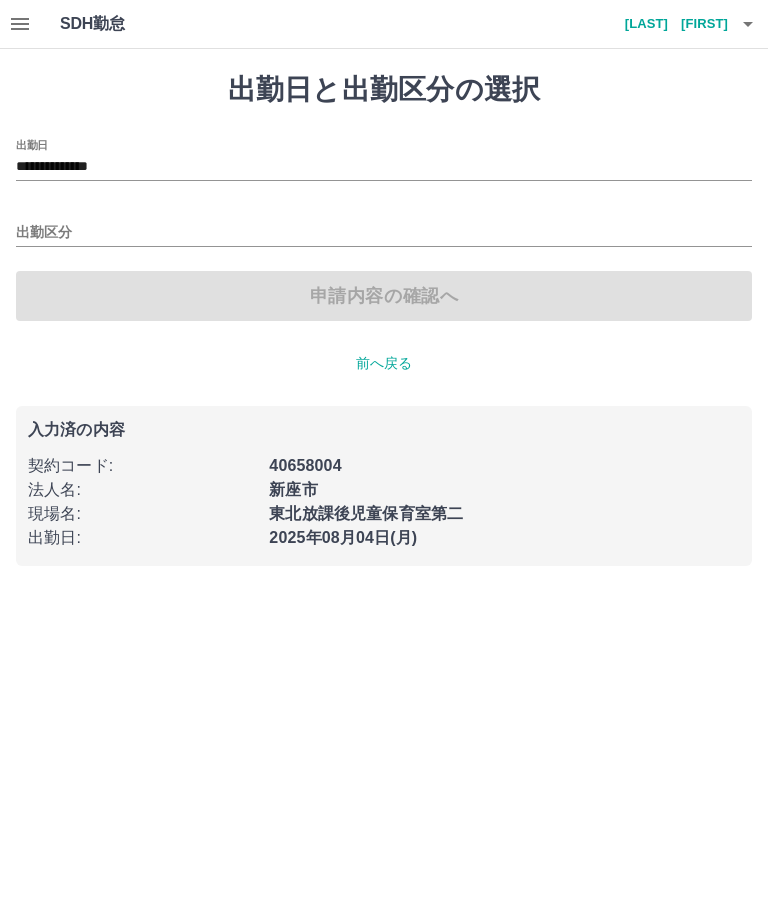 click on "**********" at bounding box center (384, 160) 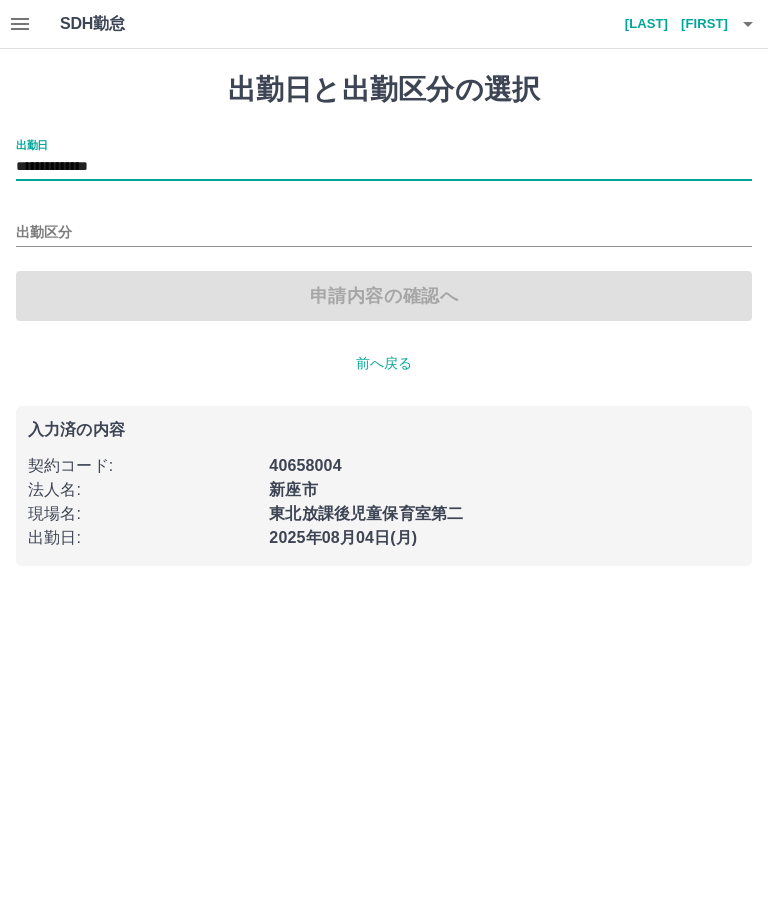 click on "**********" at bounding box center [384, 167] 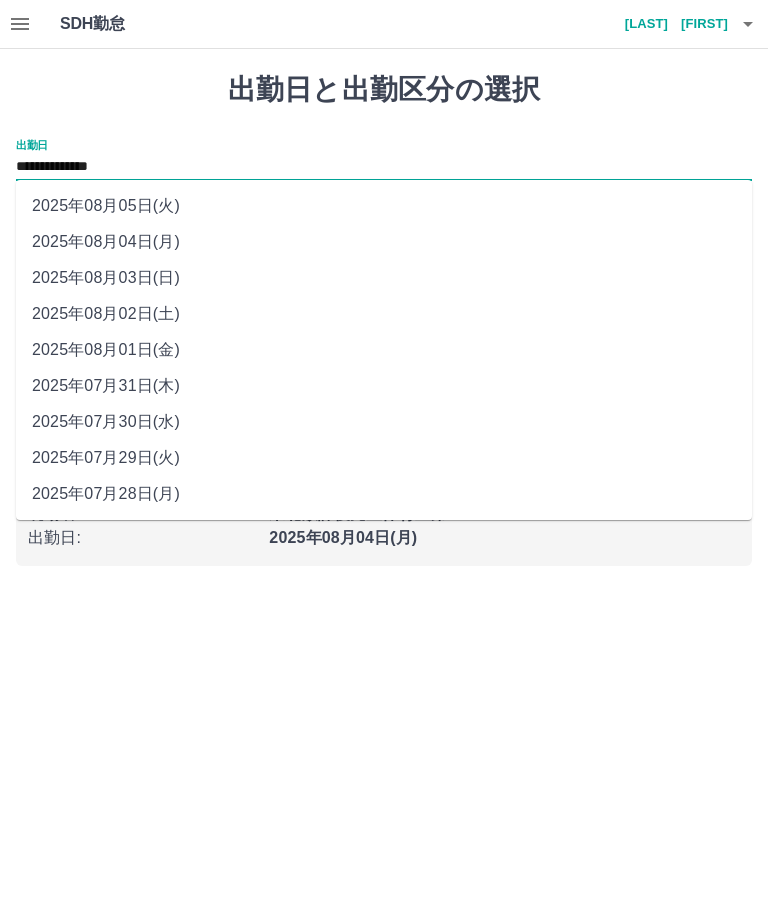 click on "2025年07月30日(水)" at bounding box center (384, 422) 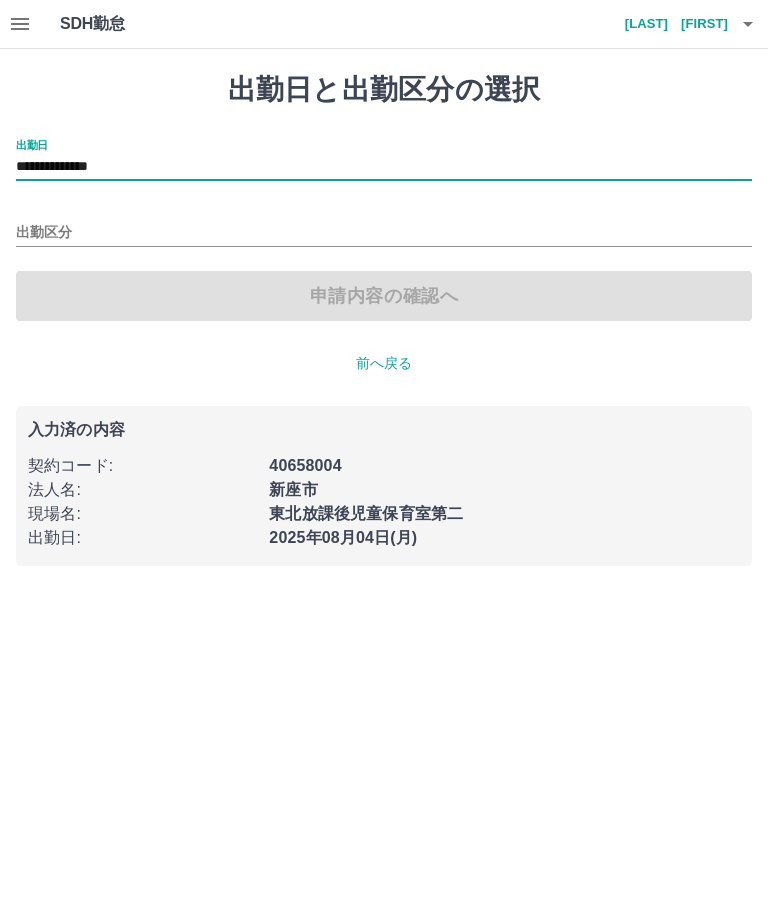 click on "出勤区分" at bounding box center [384, 233] 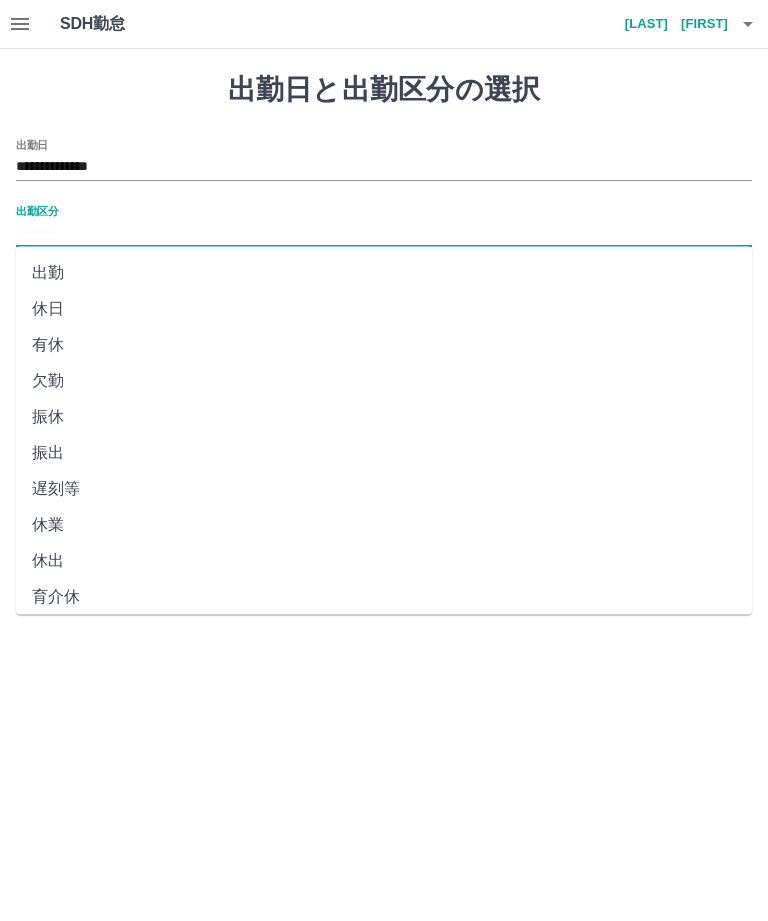 click on "出勤" at bounding box center [384, 273] 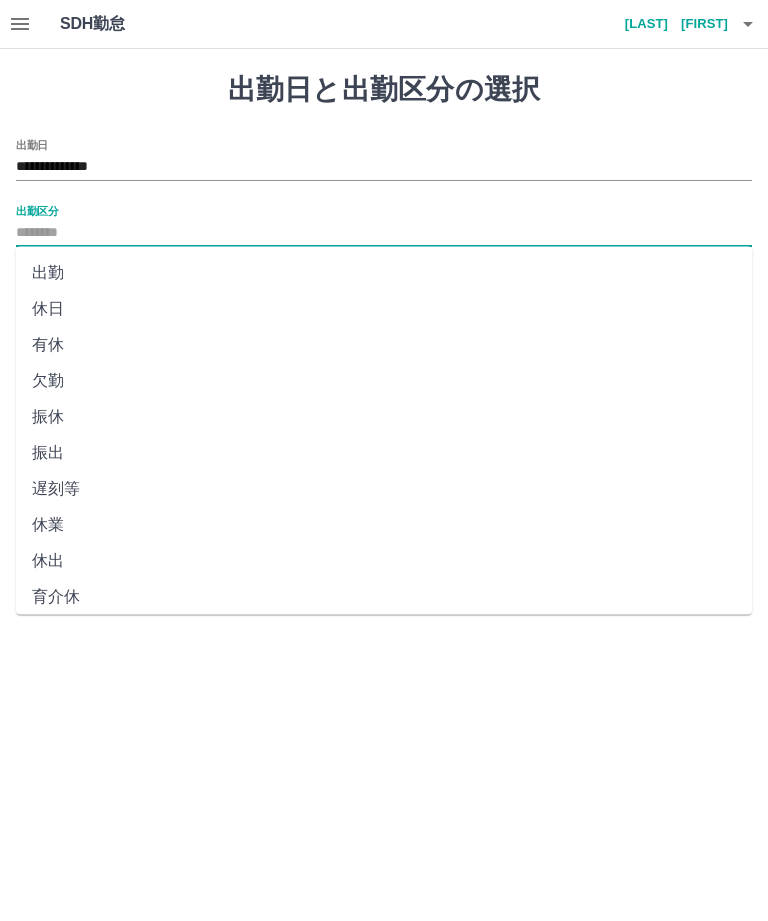 type on "**" 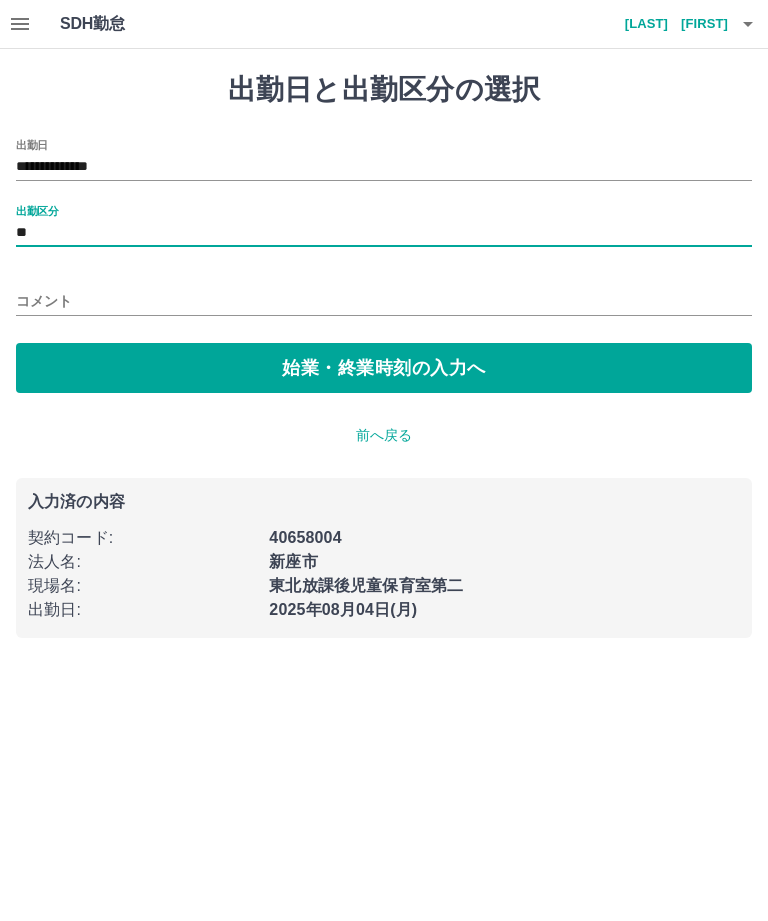 click on "始業・終業時刻の入力へ" at bounding box center (384, 368) 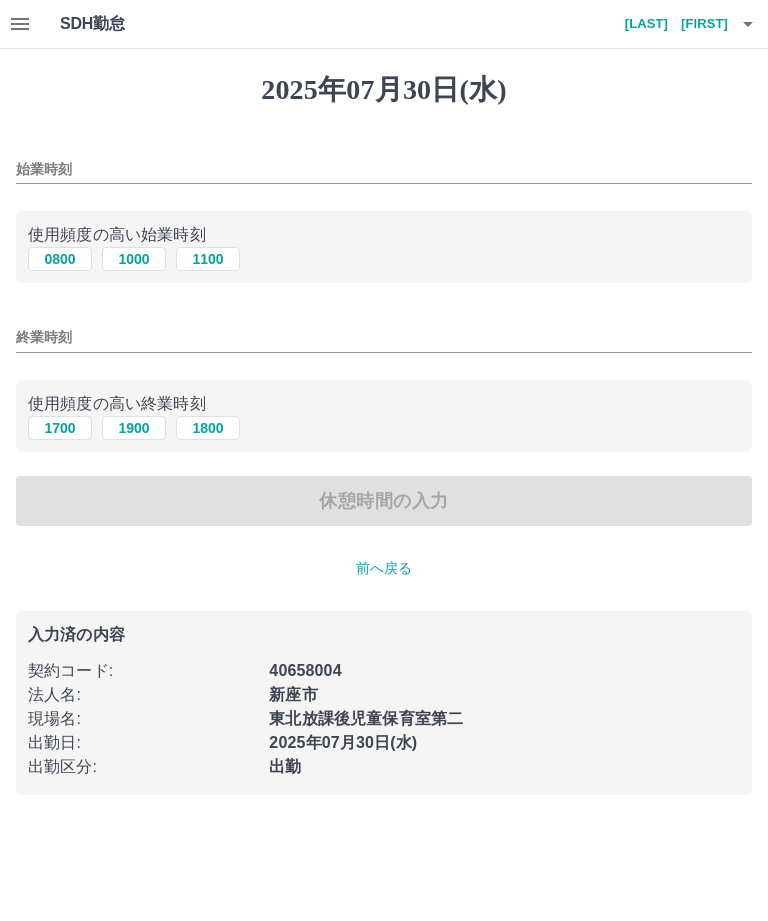 click on "0800" at bounding box center (60, 259) 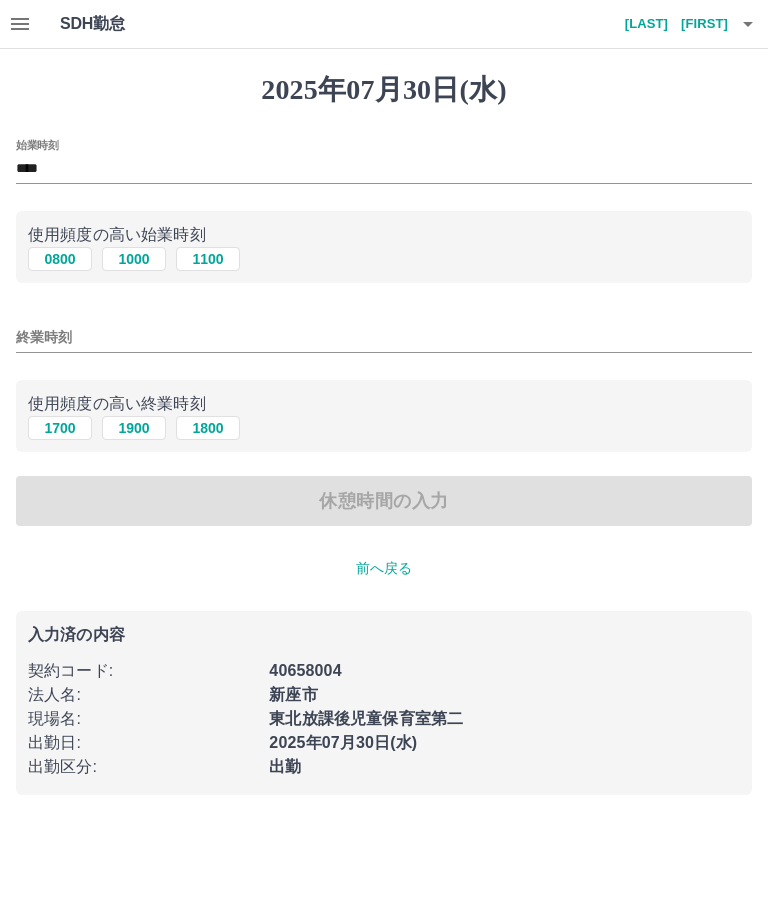 click on "使用頻度の高い終業時刻" at bounding box center [384, 404] 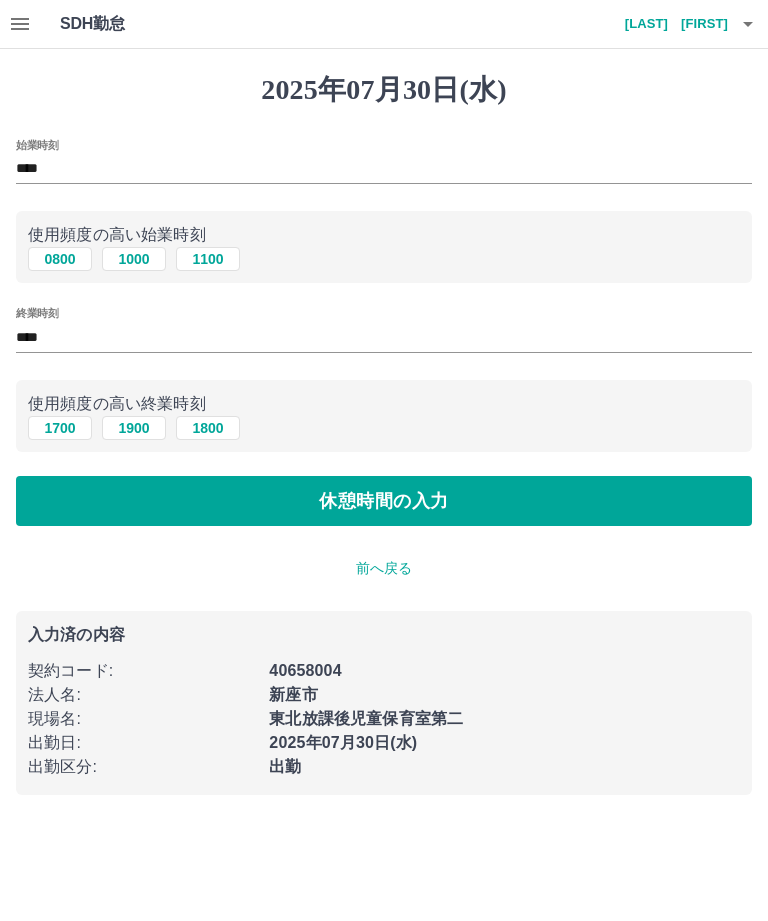 click on "休憩時間の入力" at bounding box center (384, 501) 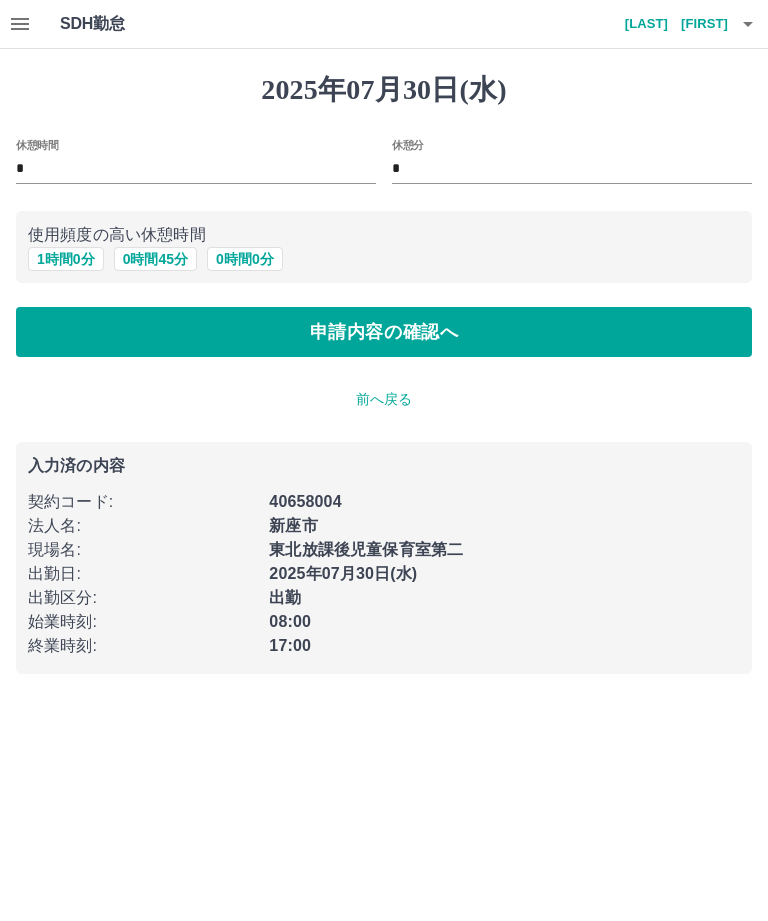 click on "1 時間 0 分" at bounding box center (66, 259) 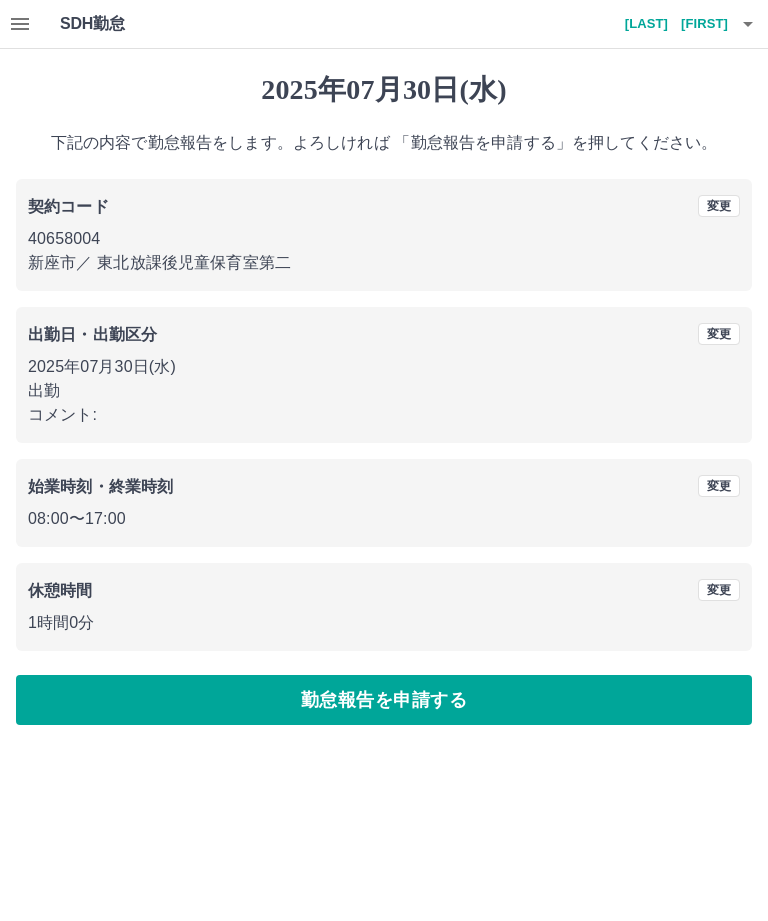 click on "勤怠報告を申請する" at bounding box center (384, 700) 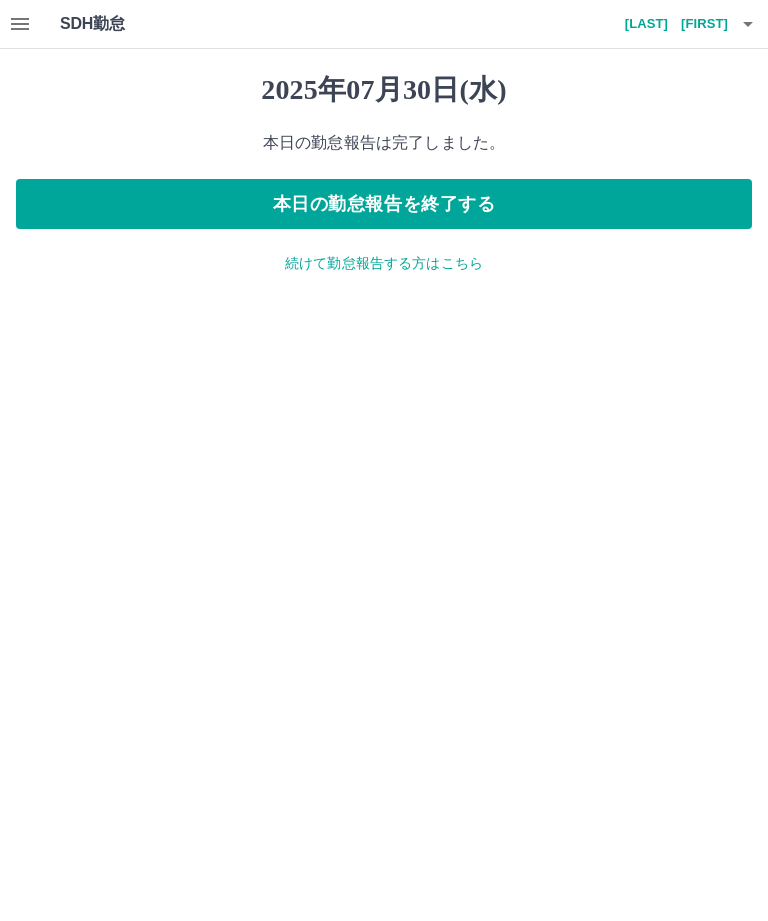 click on "続けて勤怠報告する方はこちら" at bounding box center (384, 263) 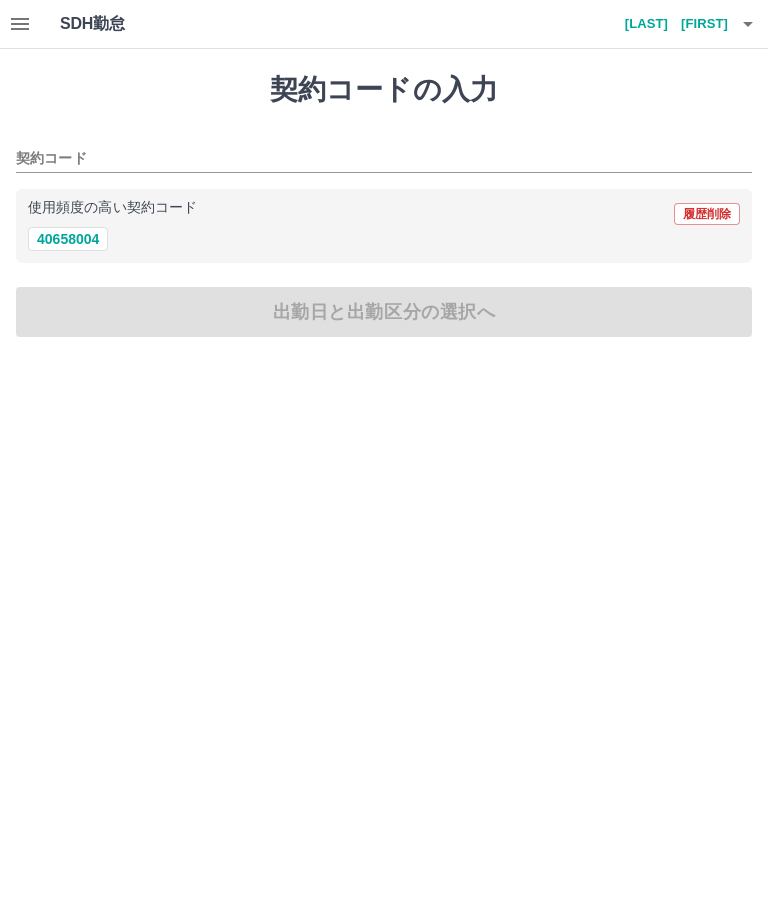 click on "40658004" at bounding box center [68, 239] 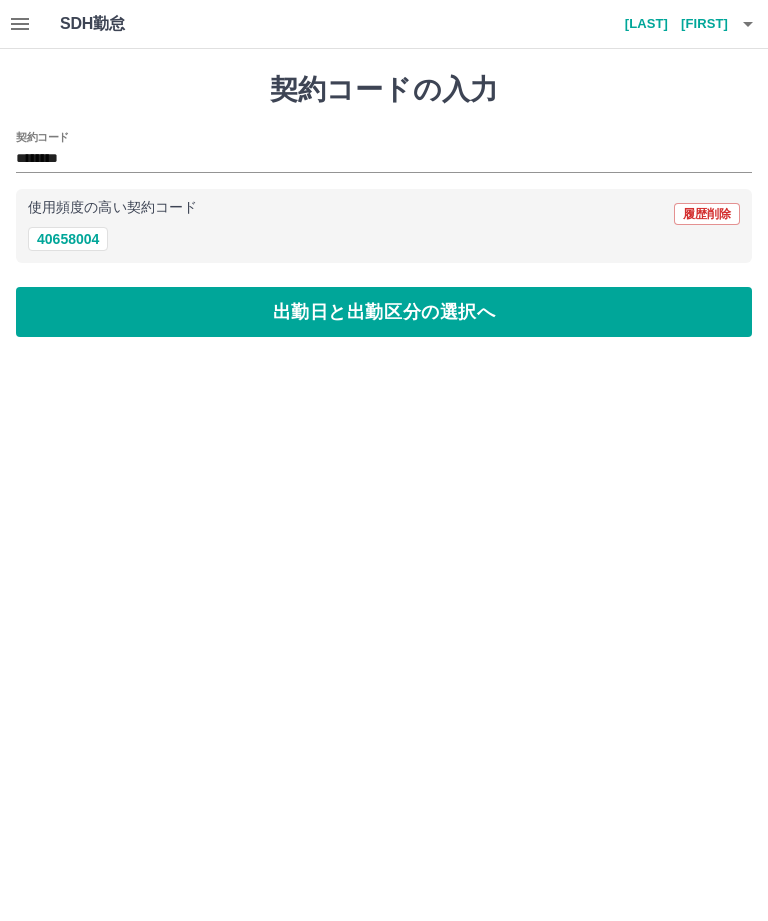click on "出勤日と出勤区分の選択へ" at bounding box center (384, 312) 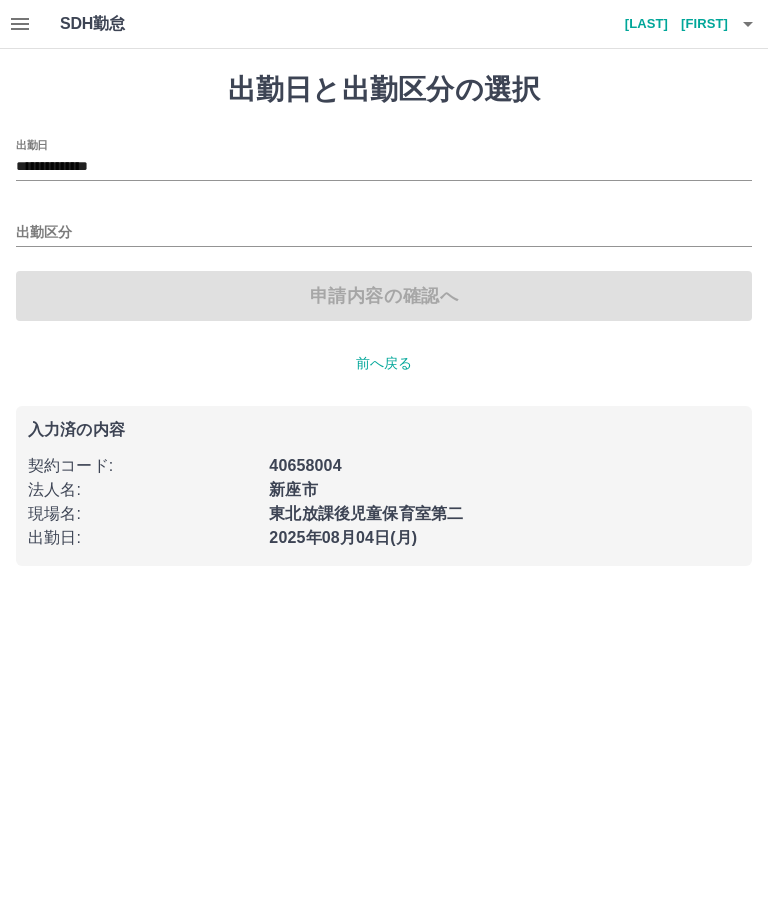 click on "**********" at bounding box center [384, 167] 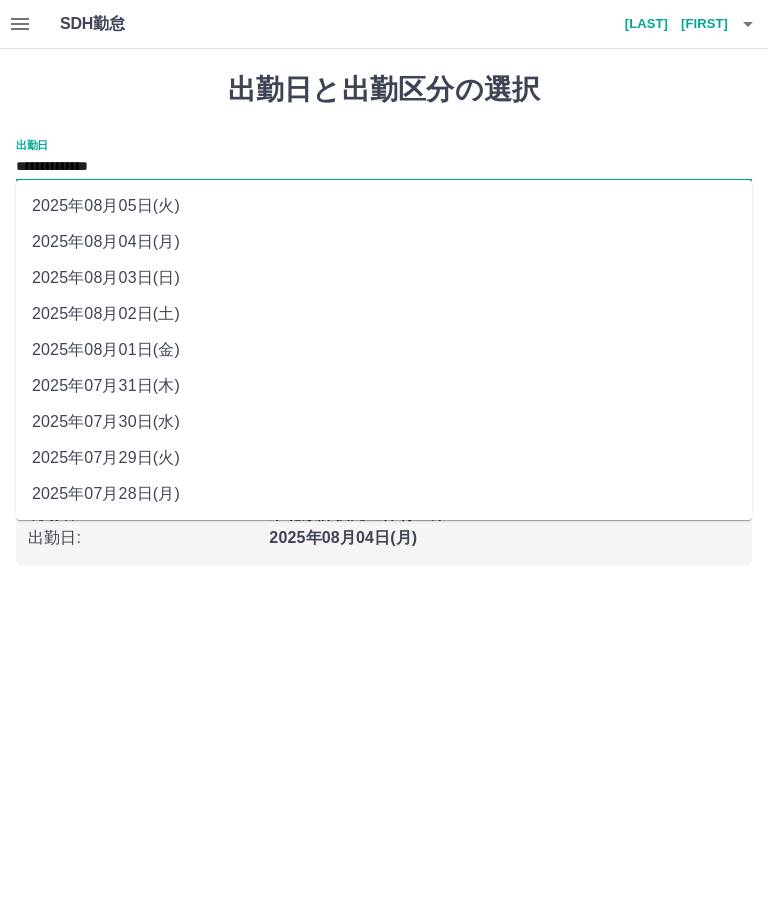 click on "2025年07月31日(木)" at bounding box center [384, 386] 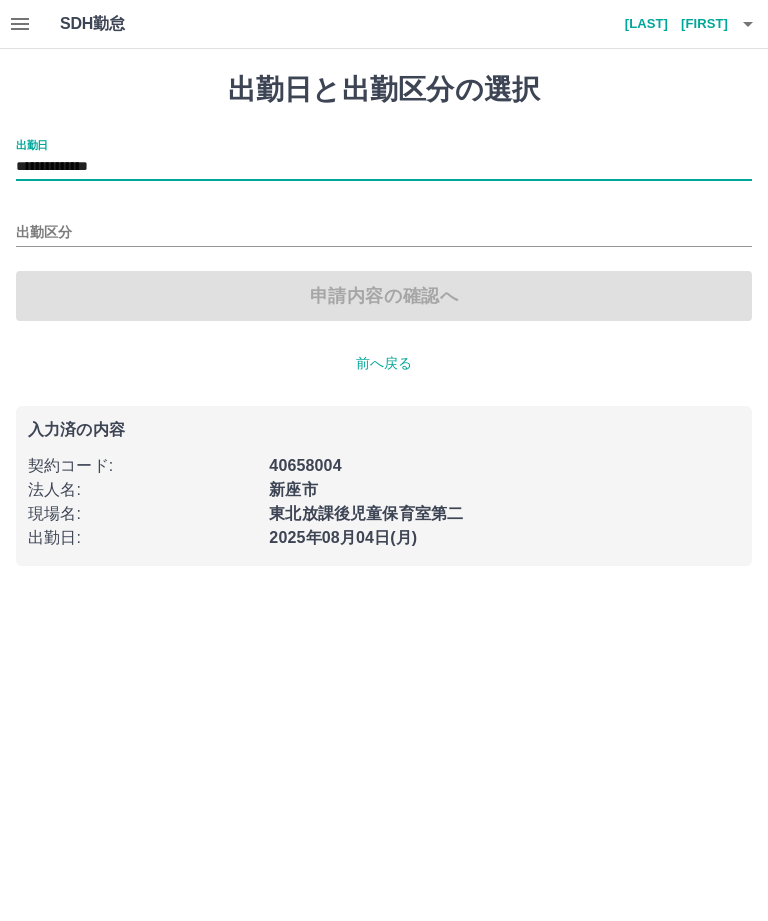 click on "出勤区分" at bounding box center [384, 233] 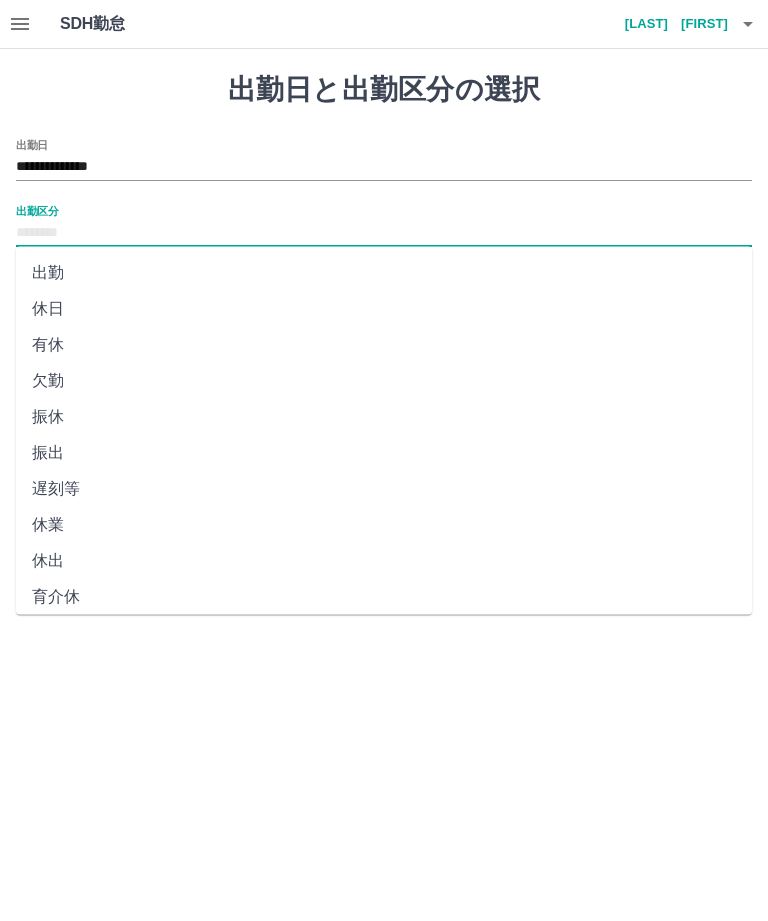 click on "休日" at bounding box center [384, 309] 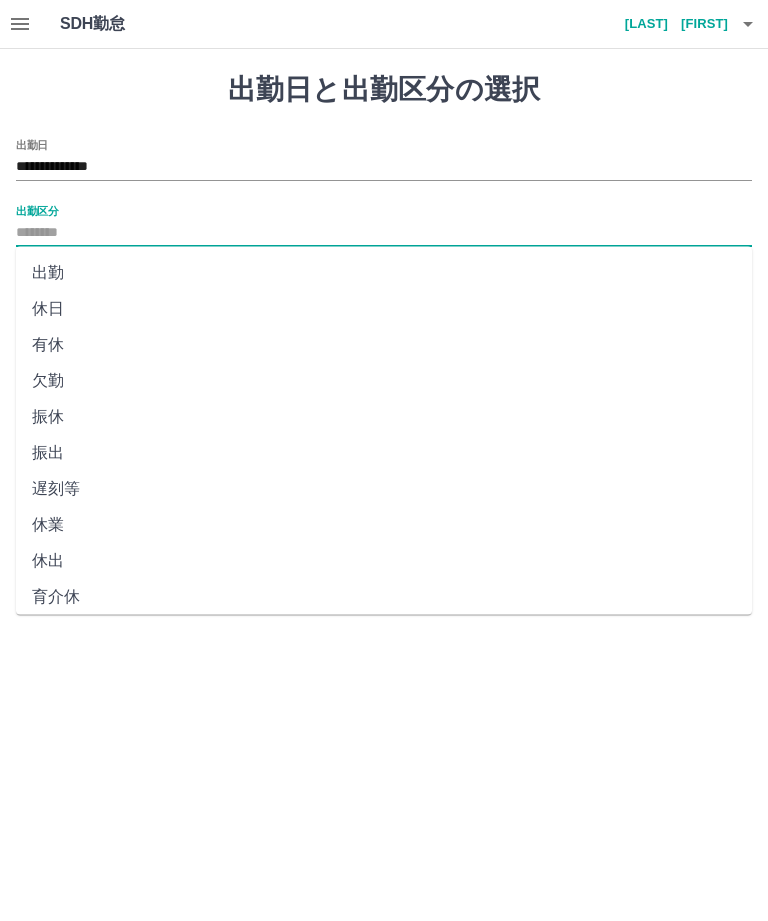 type on "**" 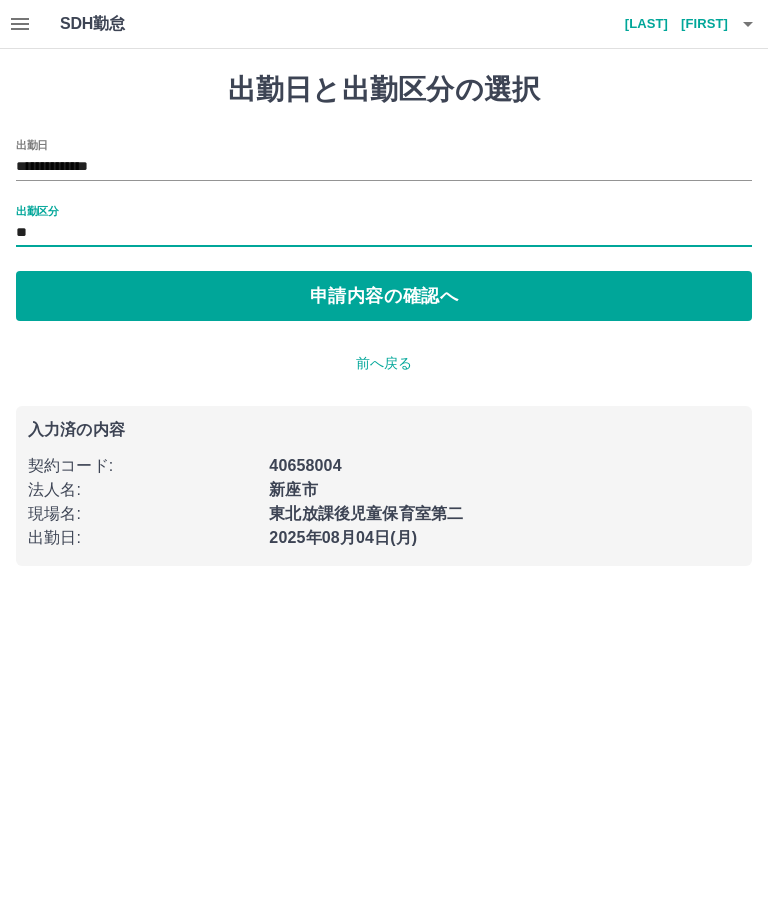 click on "申請内容の確認へ" at bounding box center [384, 296] 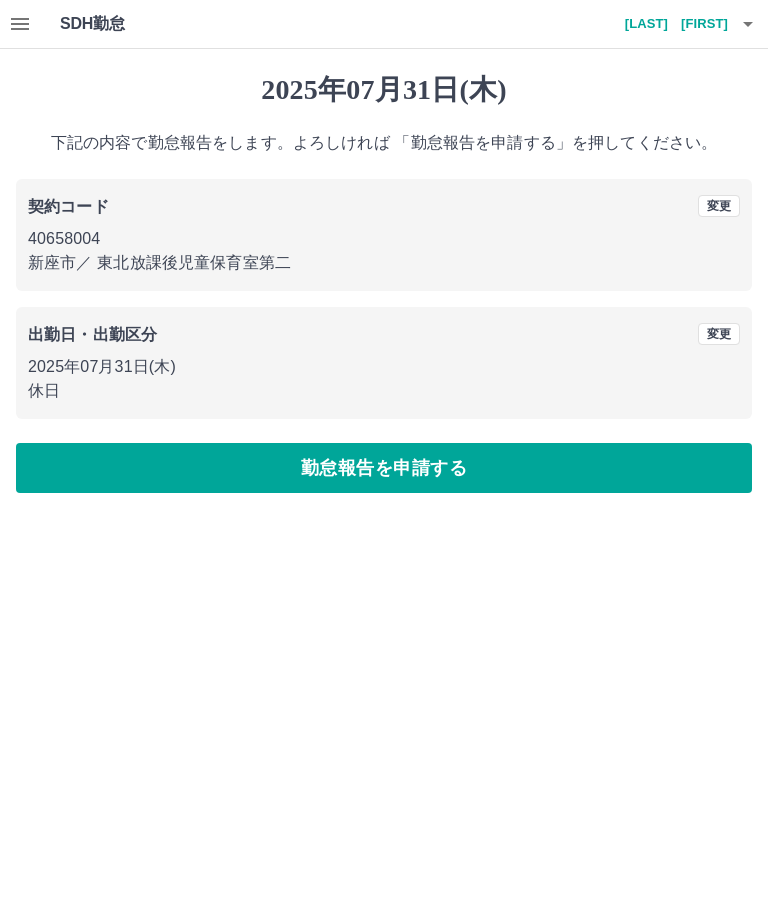 click on "勤怠報告を申請する" at bounding box center [384, 468] 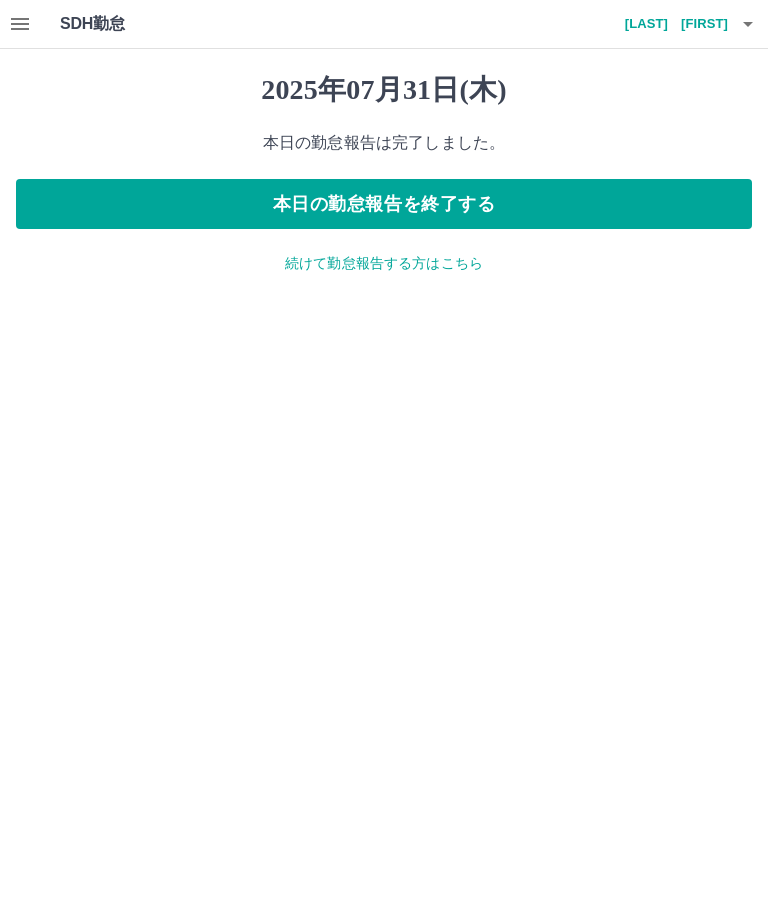 click on "続けて勤怠報告する方はこちら" at bounding box center (384, 263) 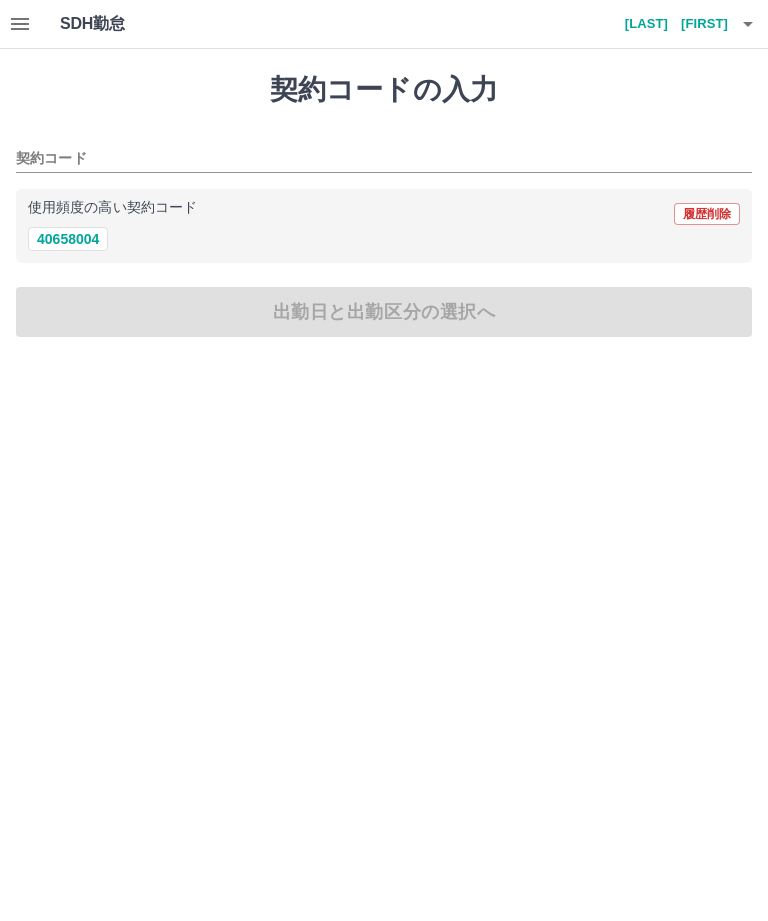click on "40658004" at bounding box center (68, 239) 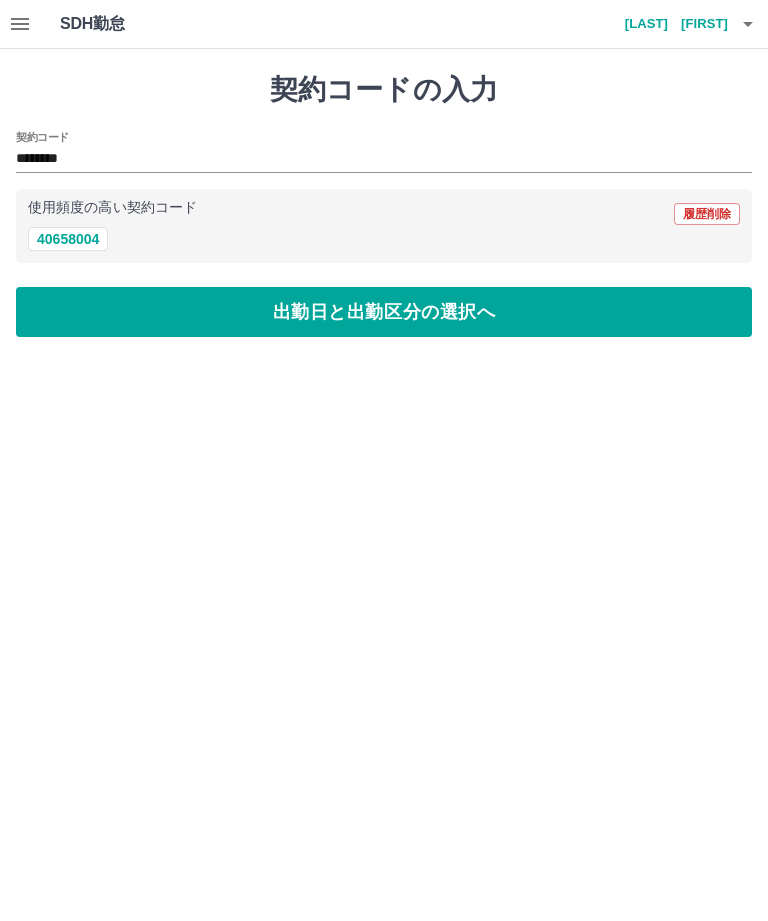 click on "出勤日と出勤区分の選択へ" at bounding box center (384, 312) 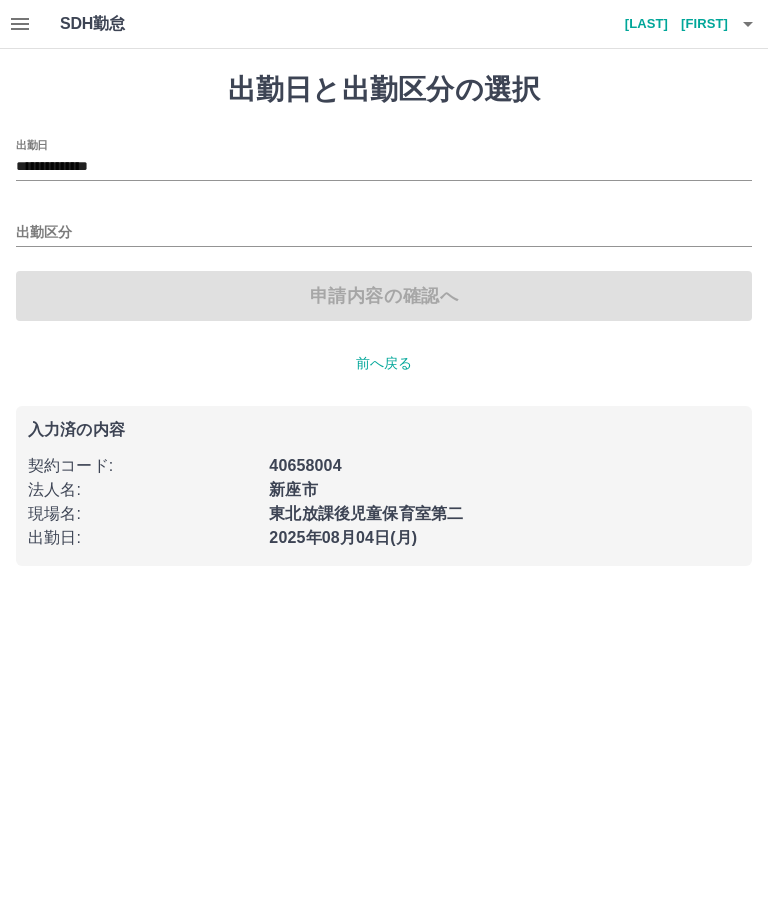click on "**********" at bounding box center [384, 167] 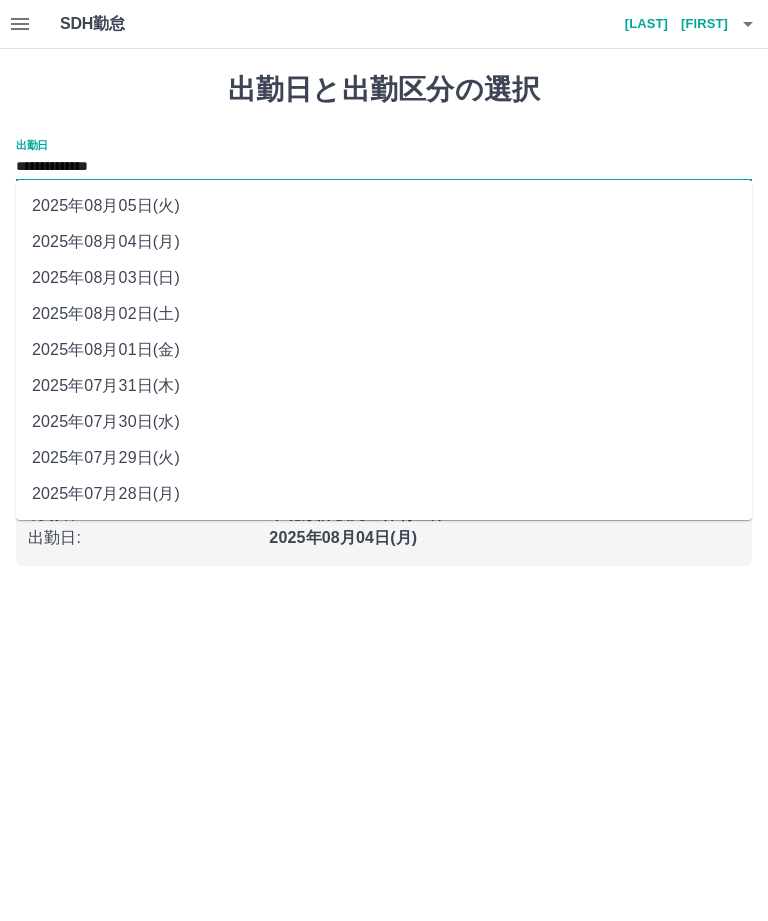 click on "2025年08月01日(金)" at bounding box center (384, 350) 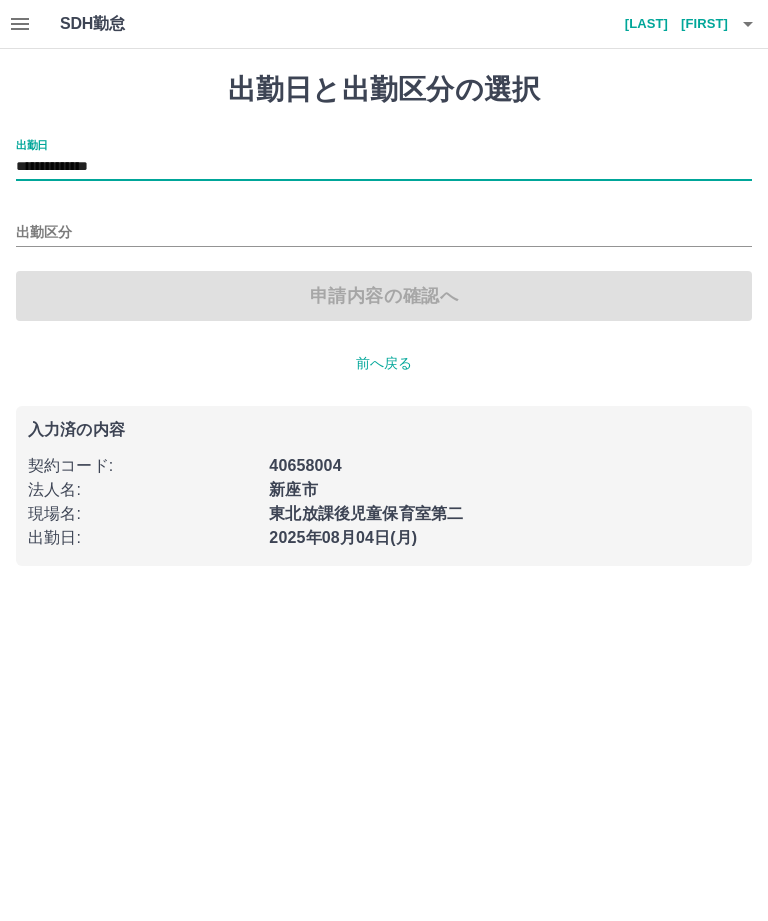 click on "出勤区分" at bounding box center [384, 233] 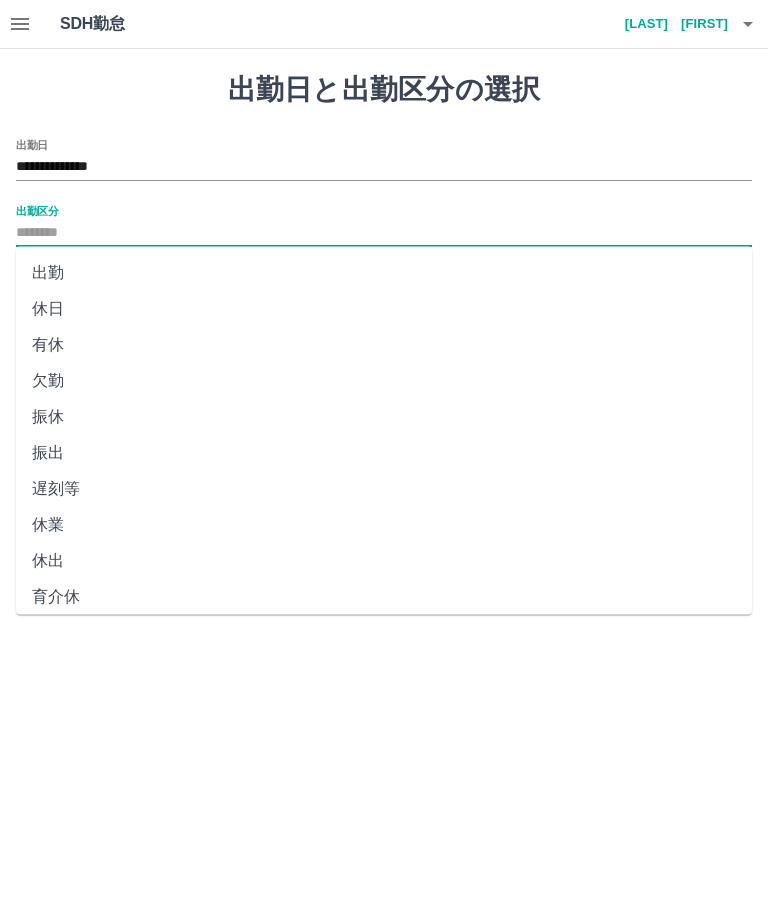 click on "出勤" at bounding box center [384, 273] 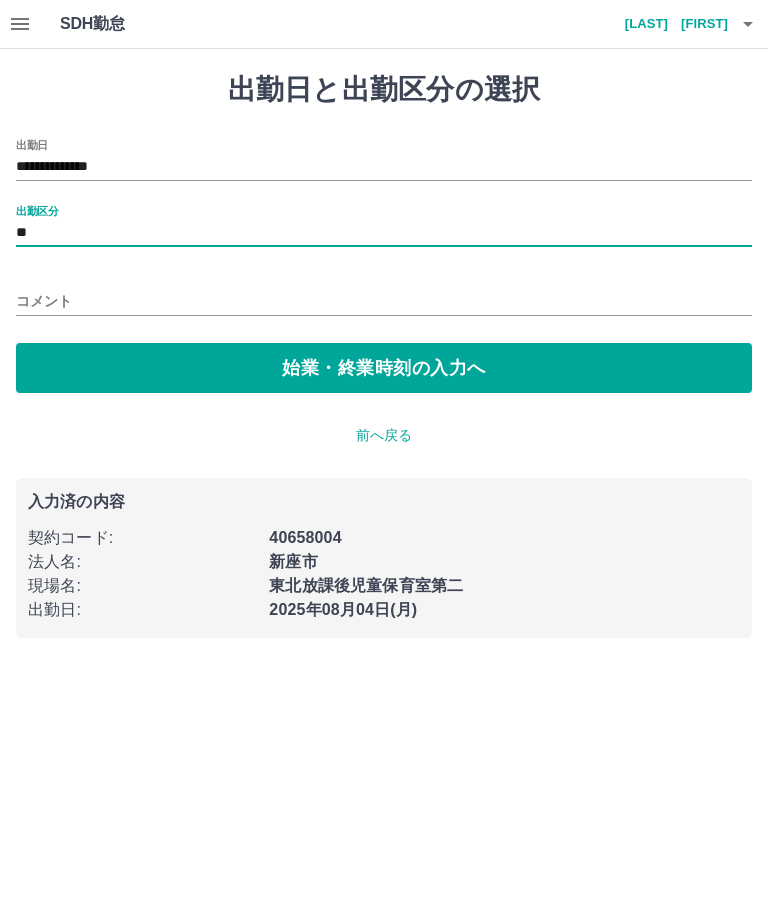 click on "始業・終業時刻の入力へ" at bounding box center (384, 368) 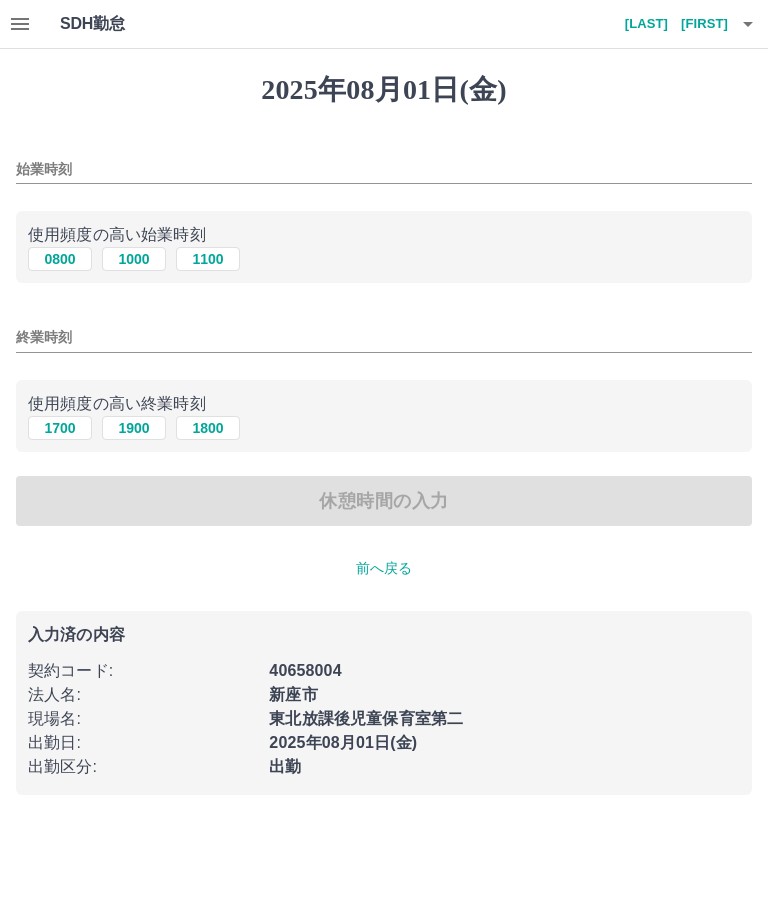 click on "始業時刻" at bounding box center [384, 169] 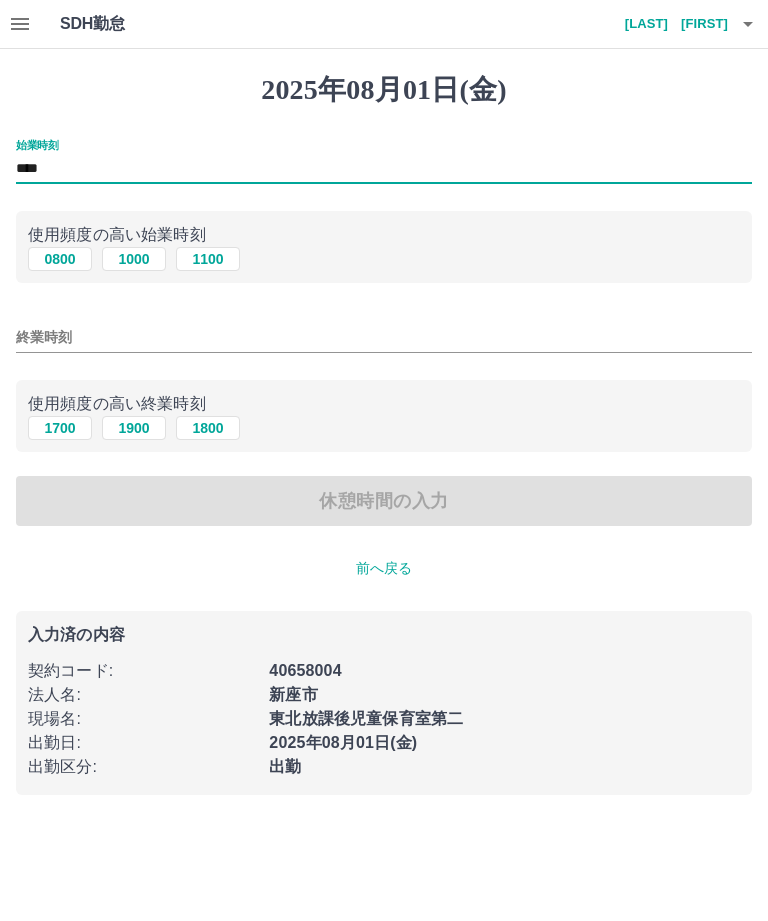 type on "****" 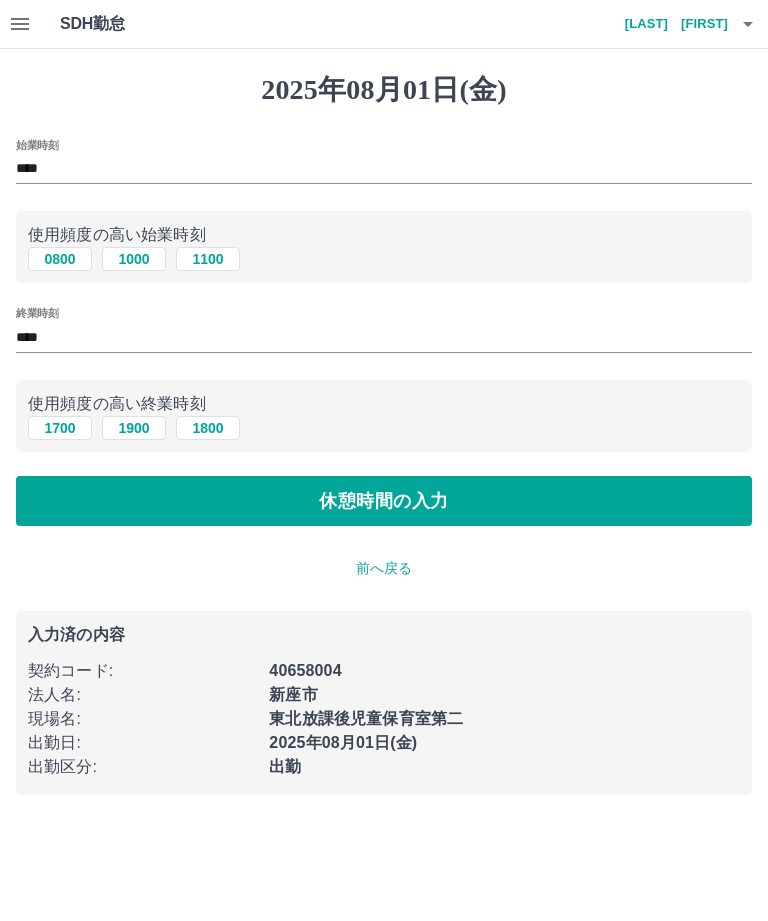 click on "休憩時間の入力" at bounding box center (384, 501) 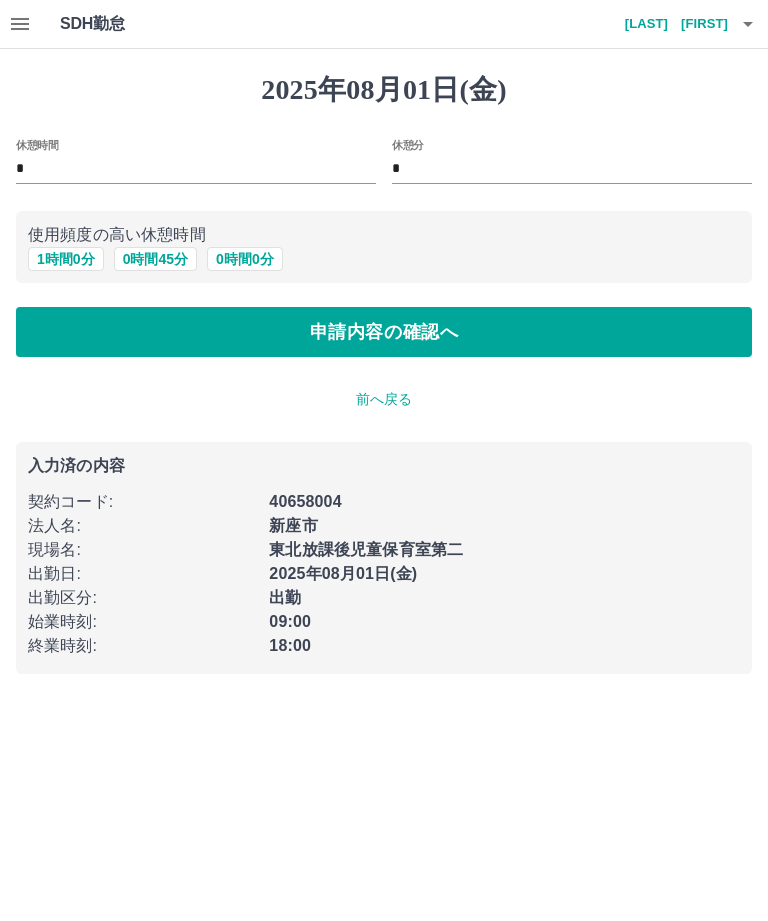 click on "1 時間 0 分" at bounding box center (66, 259) 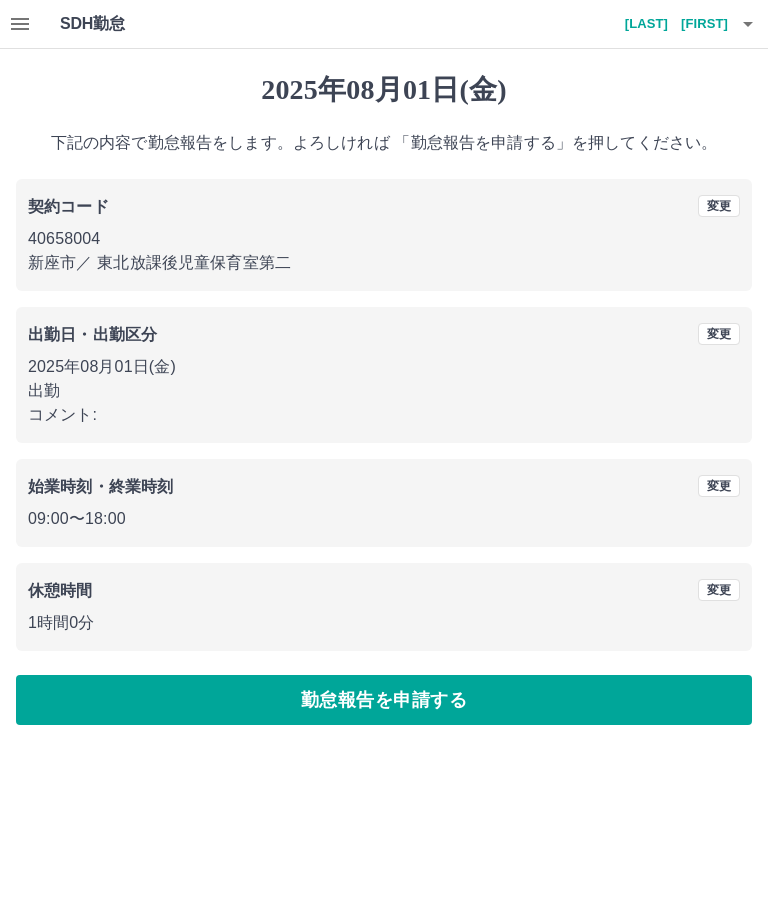 click on "勤怠報告を申請する" at bounding box center (384, 700) 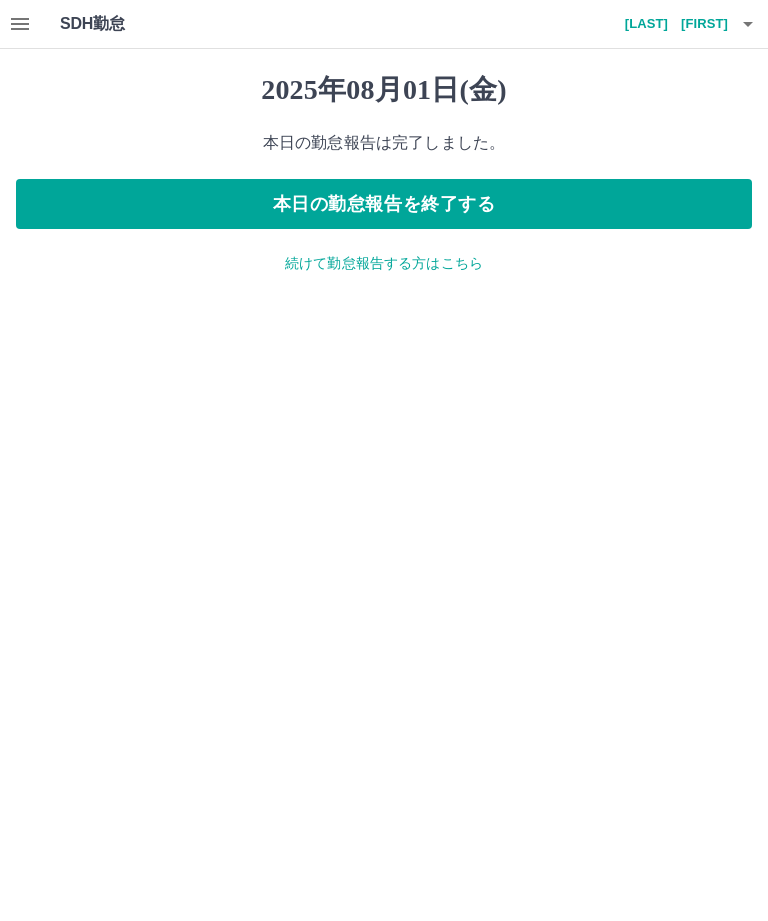click on "続けて勤怠報告する方はこちら" at bounding box center (384, 263) 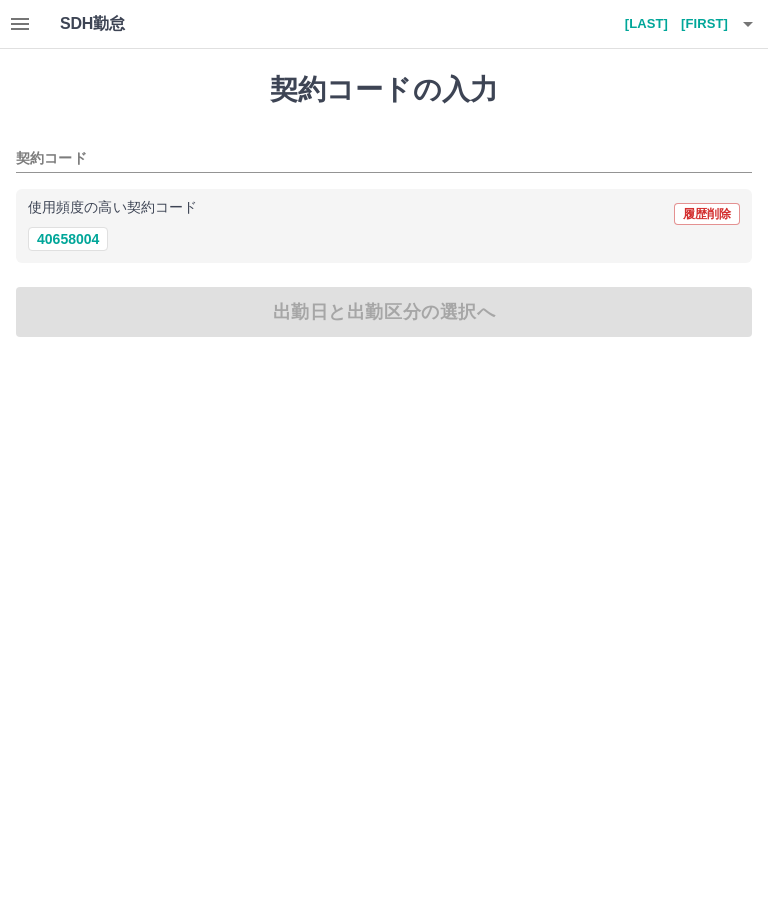 click on "40658004" at bounding box center (68, 239) 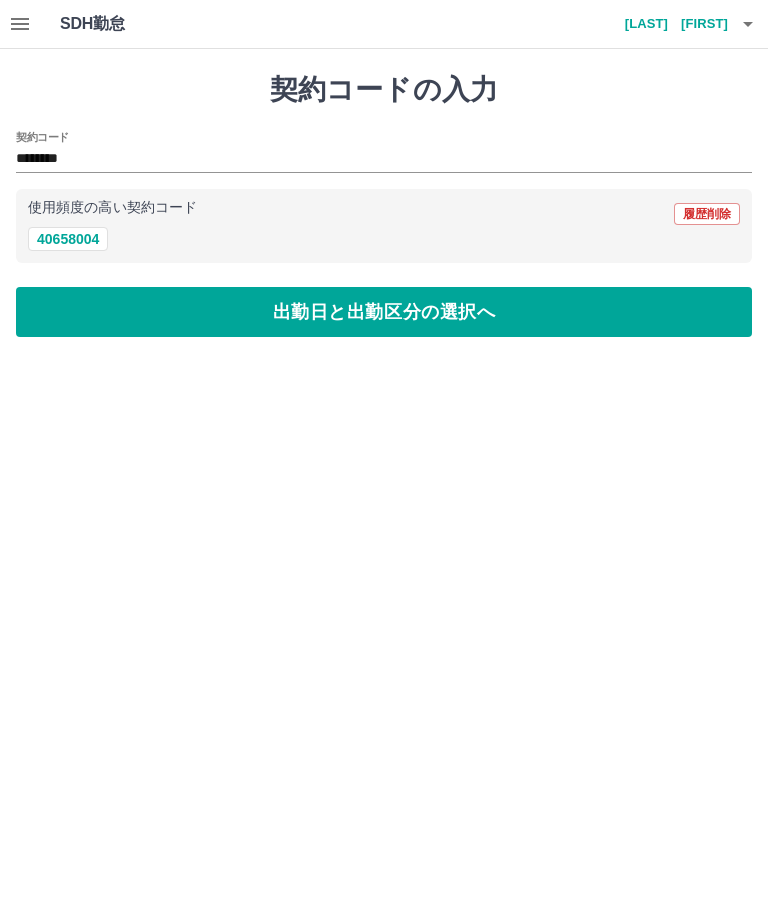 click on "出勤日と出勤区分の選択へ" at bounding box center (384, 312) 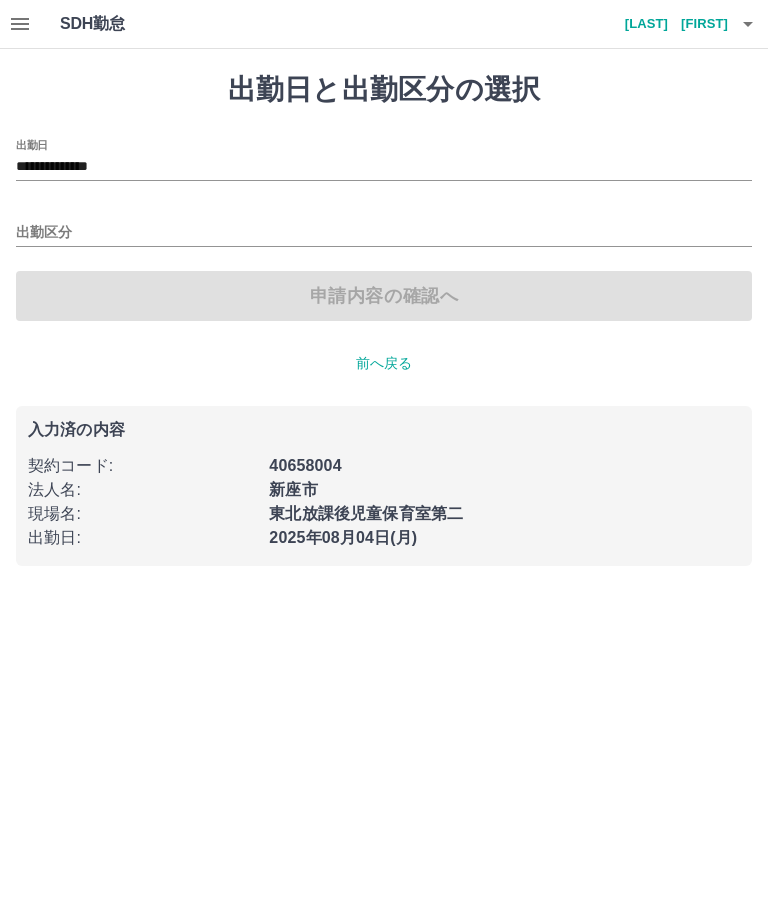 click on "**********" at bounding box center [384, 167] 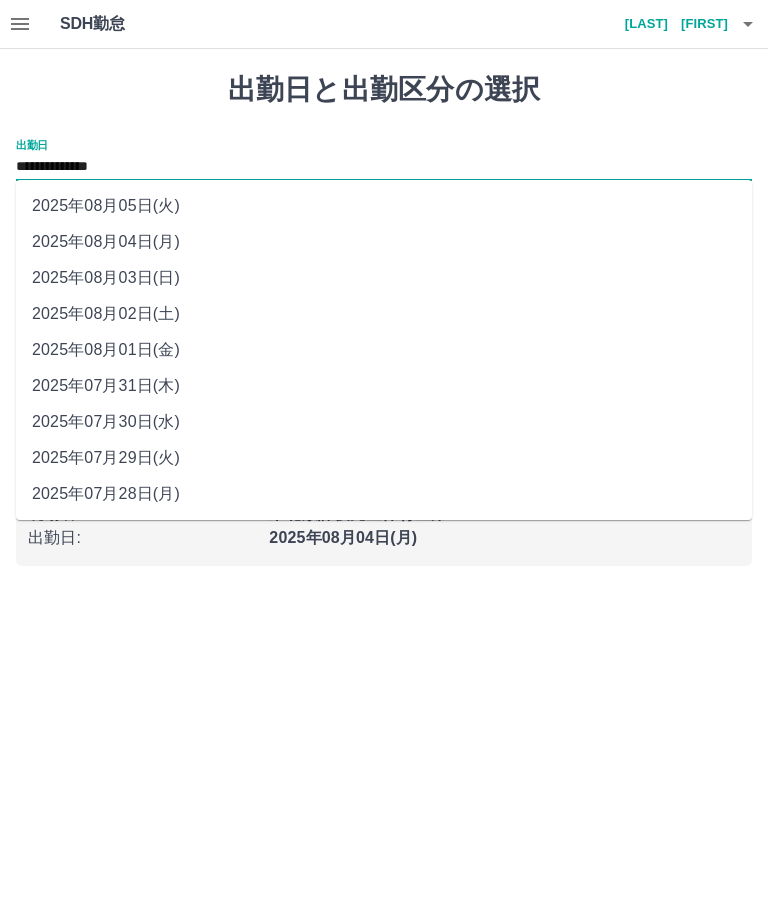 click on "2025年08月02日(土)" at bounding box center [384, 314] 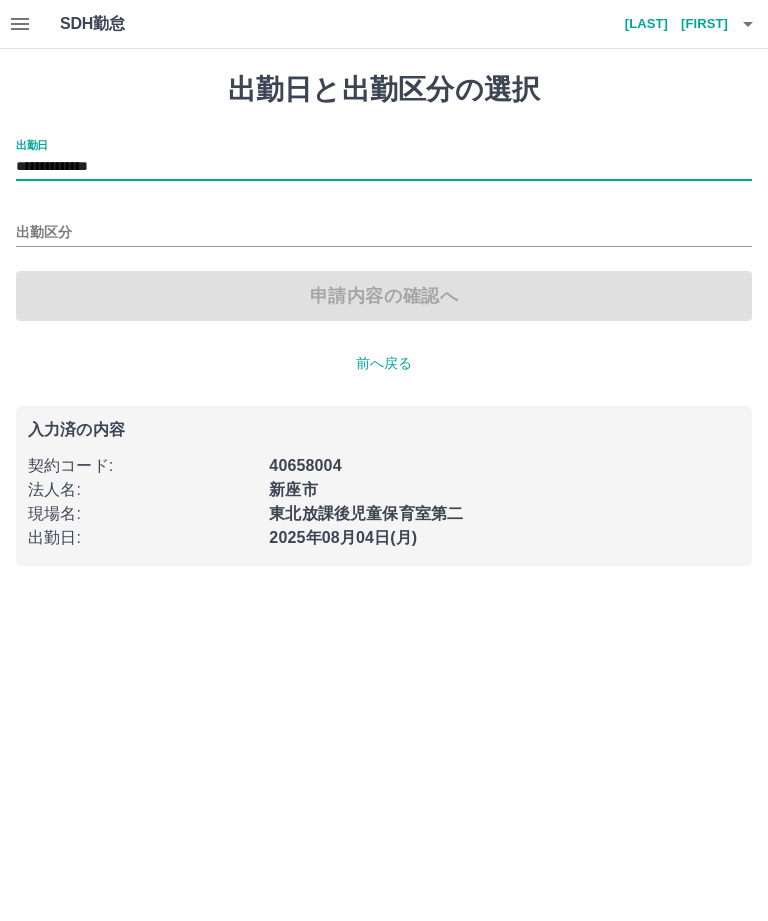 click on "出勤区分" at bounding box center (384, 233) 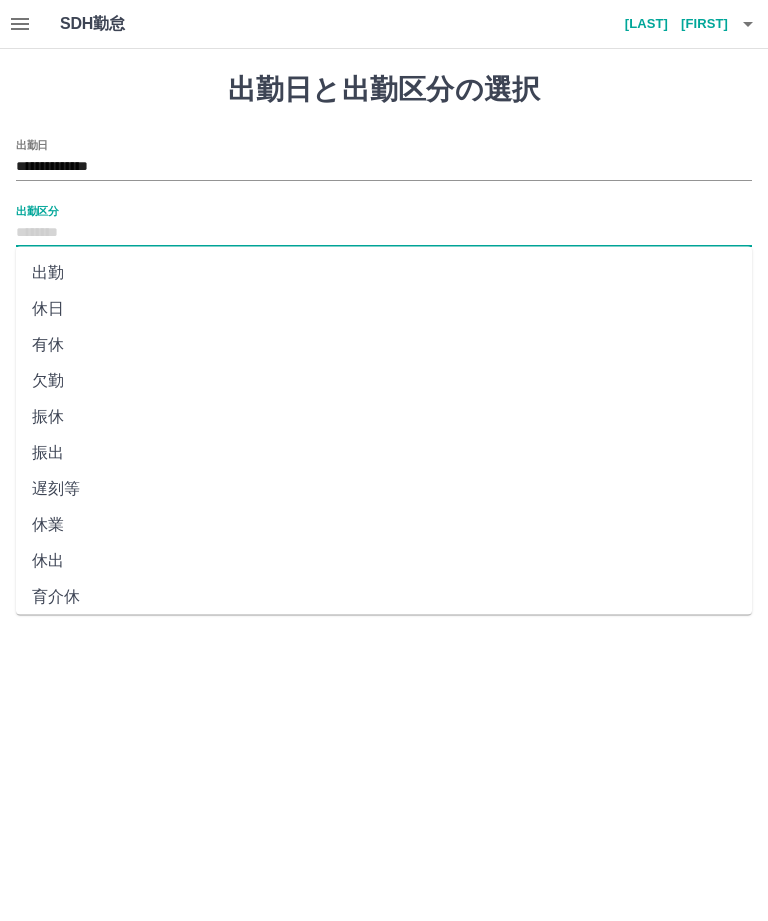click on "休日" at bounding box center (384, 309) 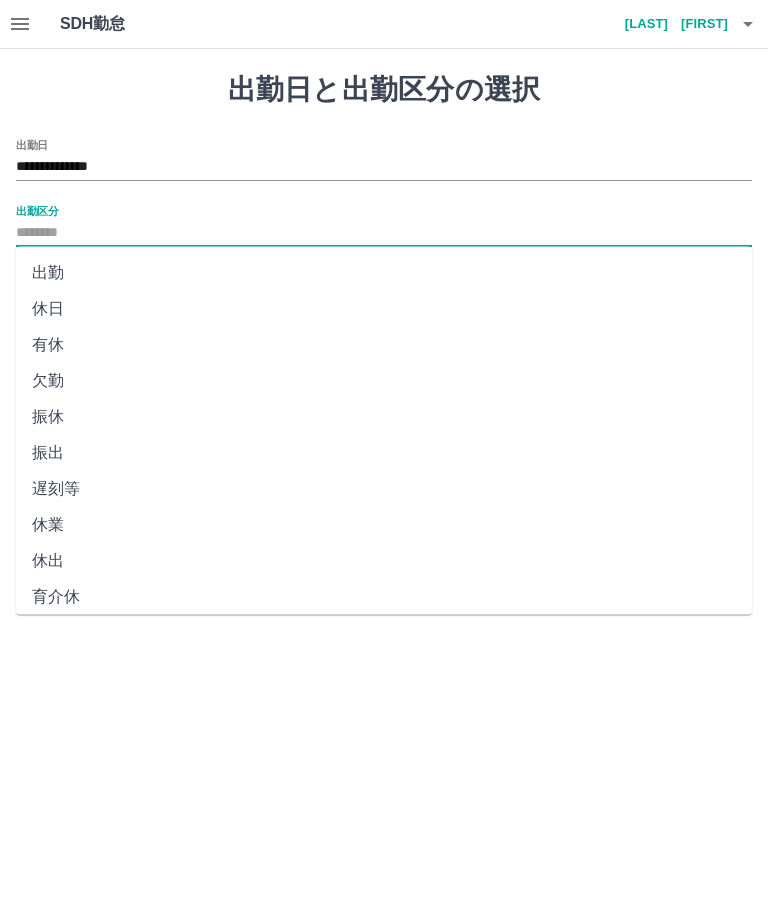 type on "**" 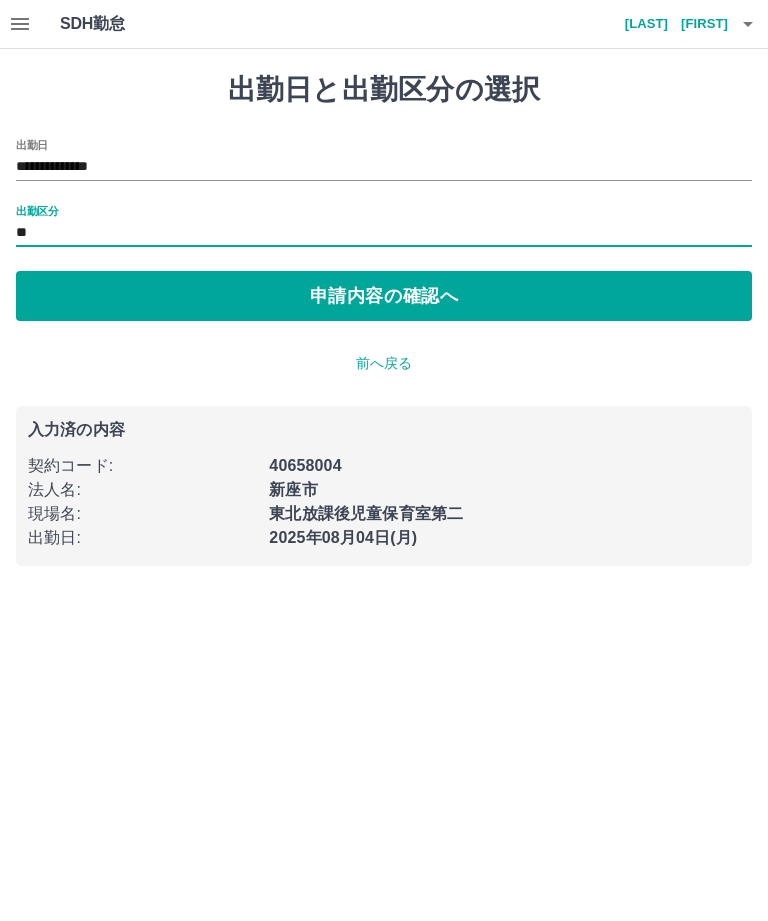 click on "申請内容の確認へ" at bounding box center [384, 296] 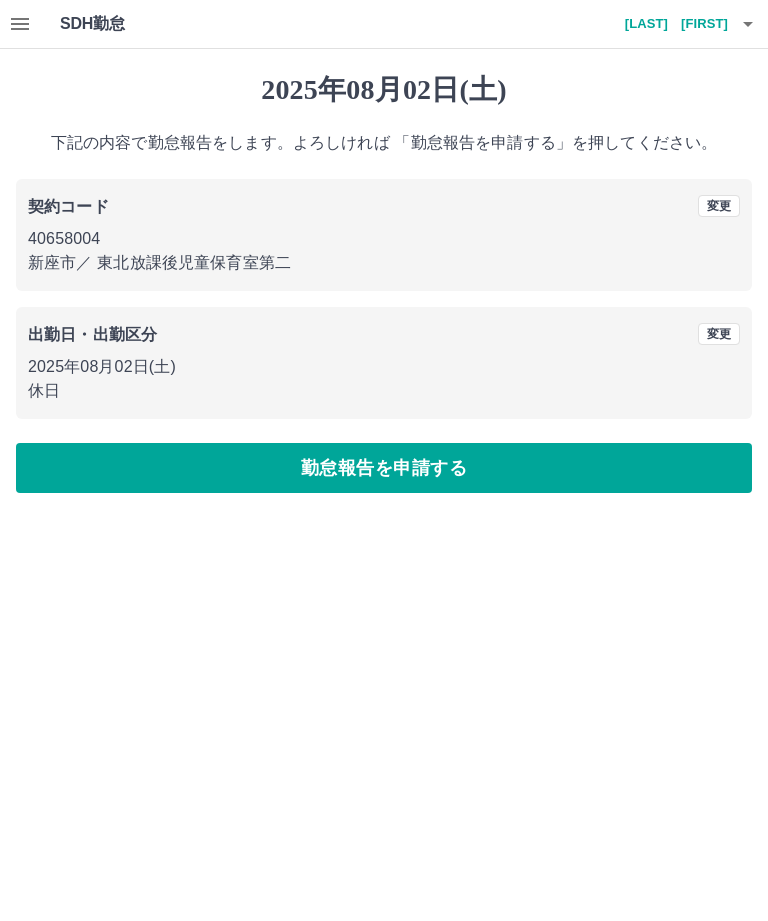 click on "勤怠報告を申請する" at bounding box center (384, 468) 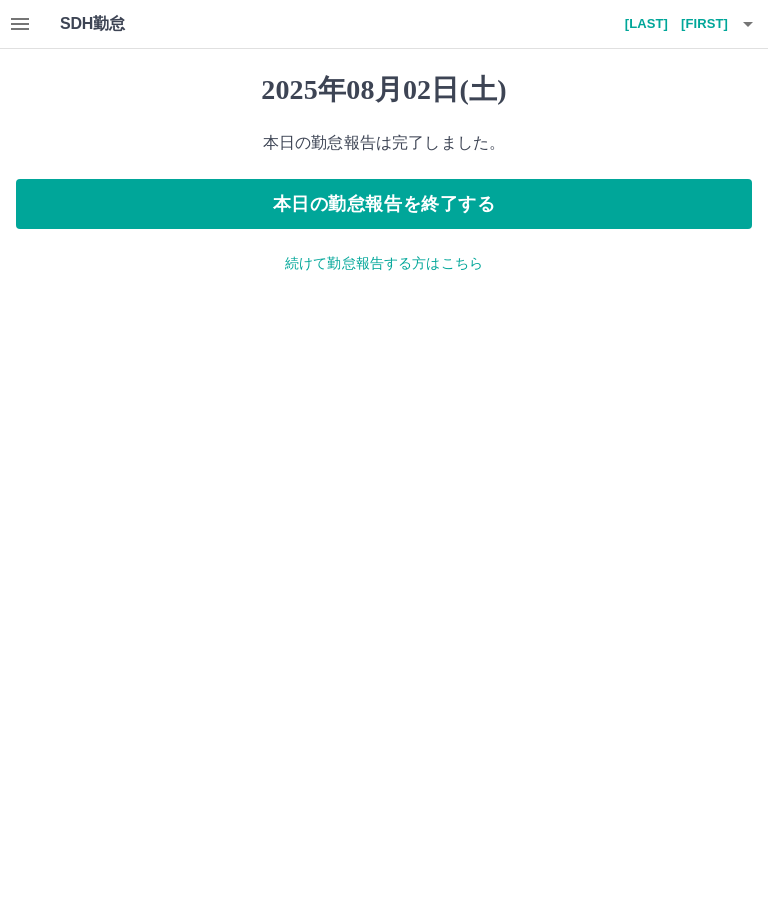 click on "続けて勤怠報告する方はこちら" at bounding box center [384, 263] 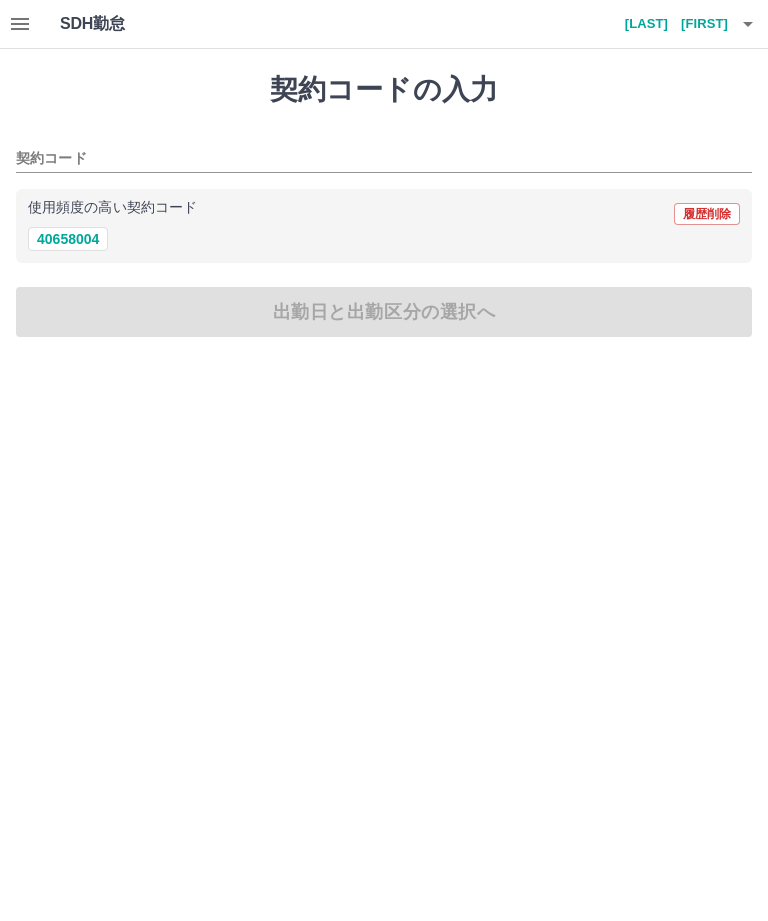 click on "40658004" at bounding box center (68, 239) 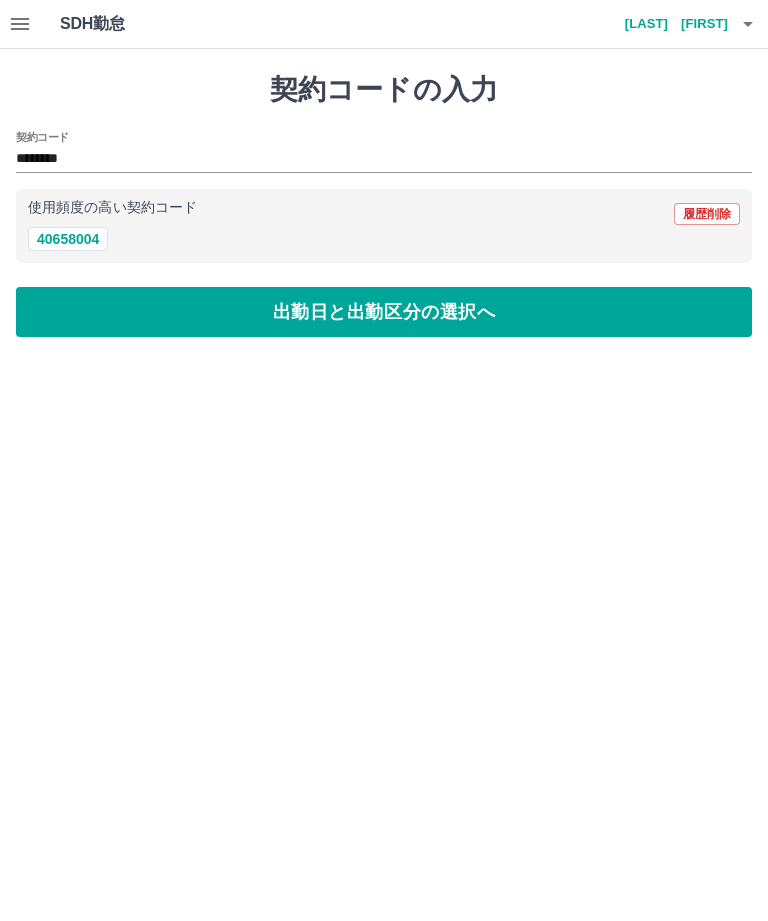 click on "出勤日と出勤区分の選択へ" at bounding box center [384, 312] 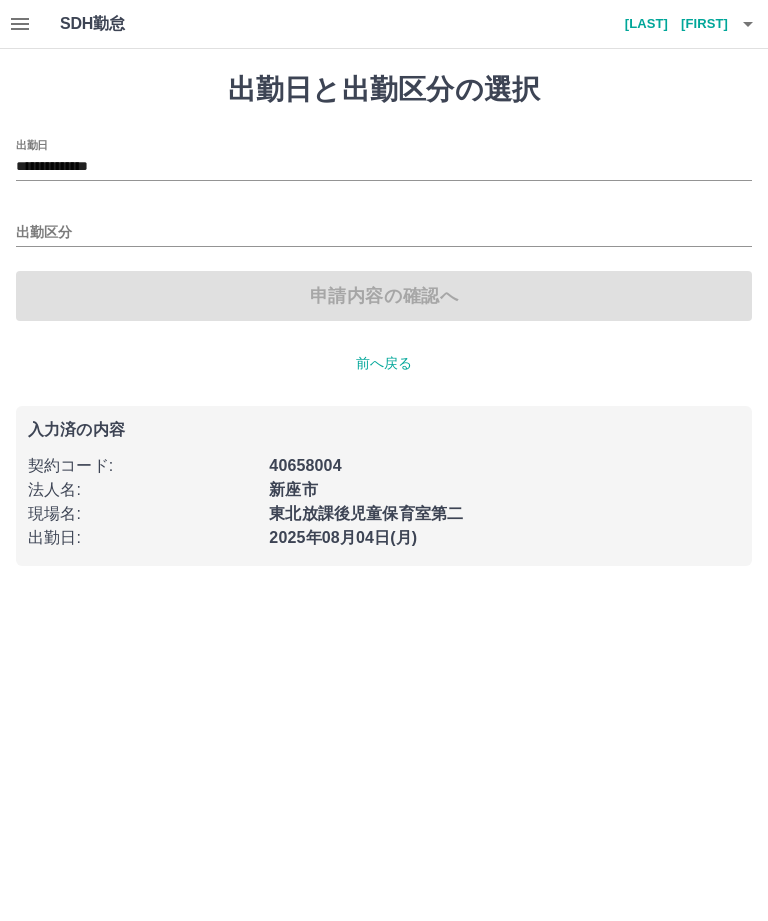 click on "**********" at bounding box center (384, 167) 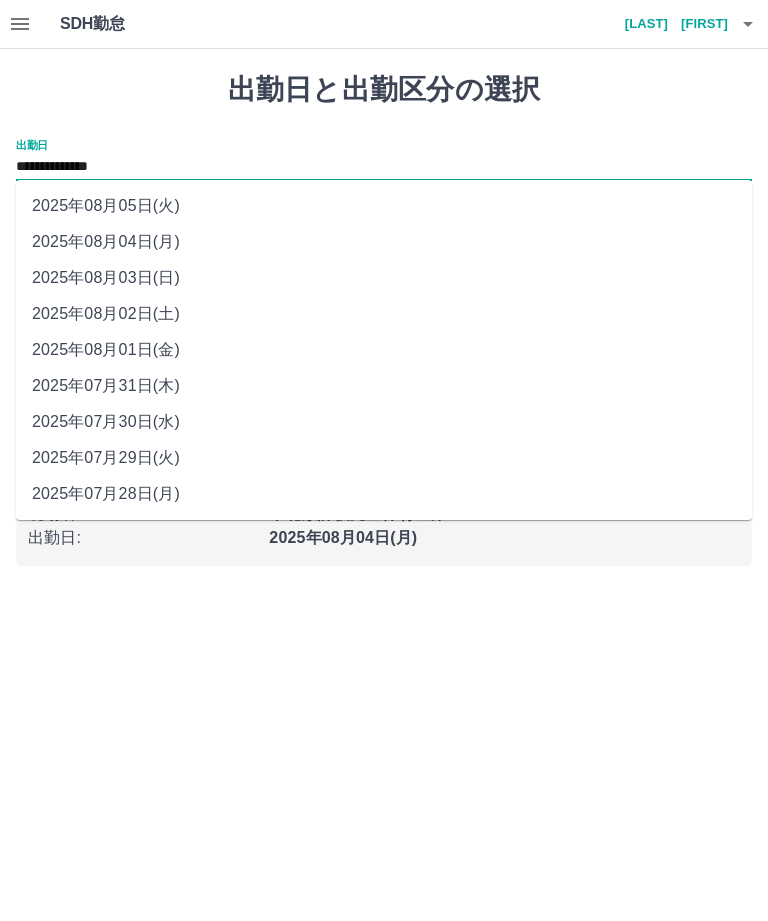 click on "2025年08月03日(日)" at bounding box center [384, 278] 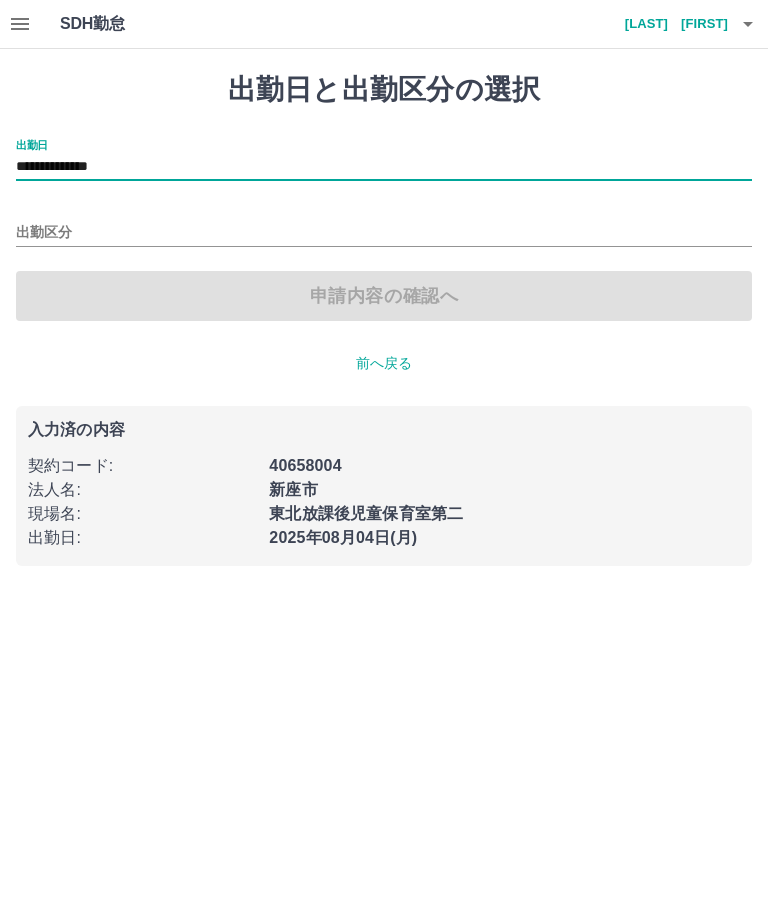 type on "**********" 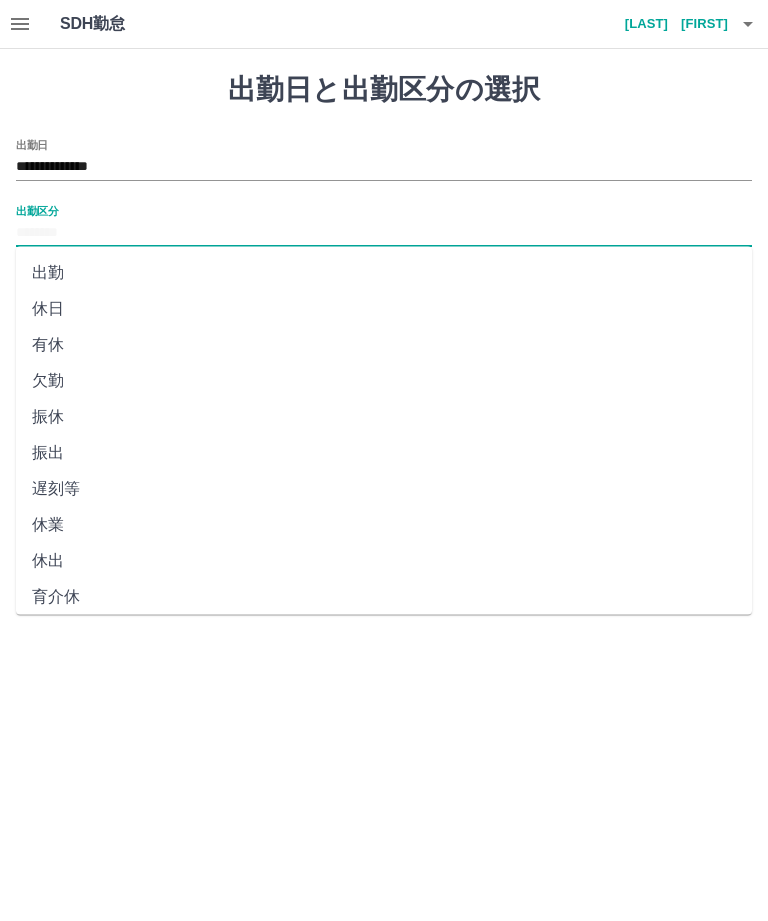 click on "休日" at bounding box center (384, 309) 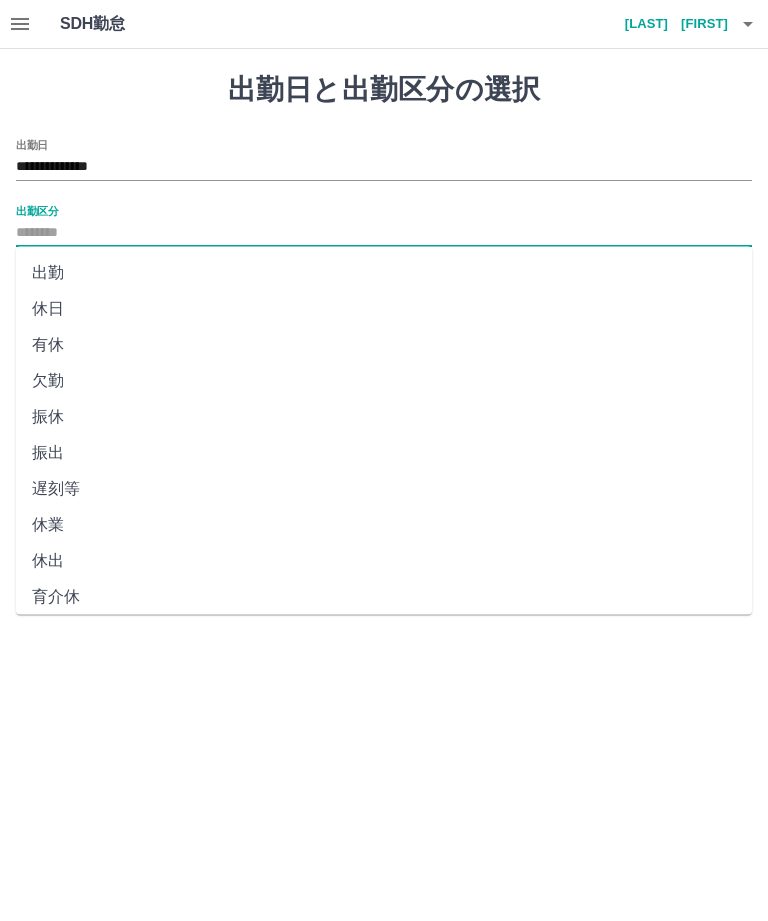 type on "**" 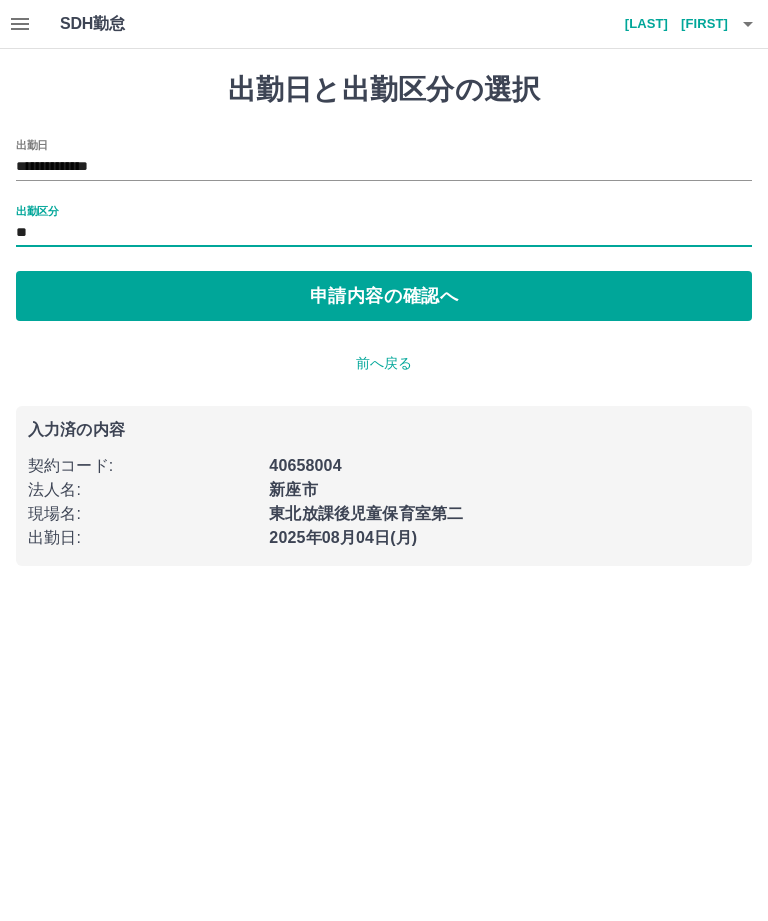 click on "申請内容の確認へ" at bounding box center [384, 296] 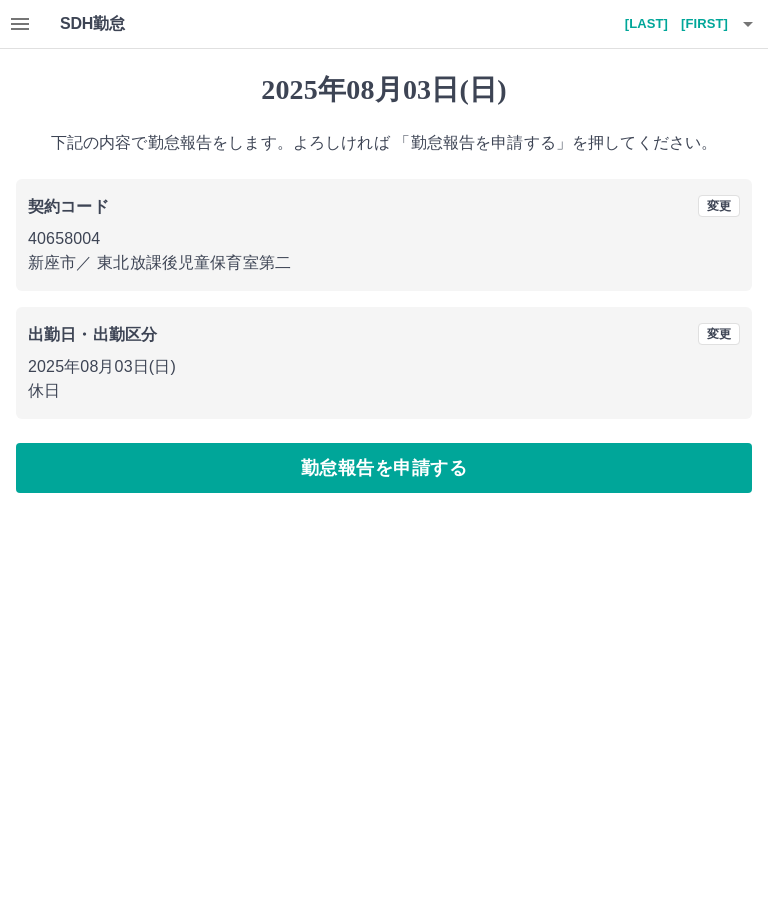click on "勤怠報告を申請する" at bounding box center (384, 468) 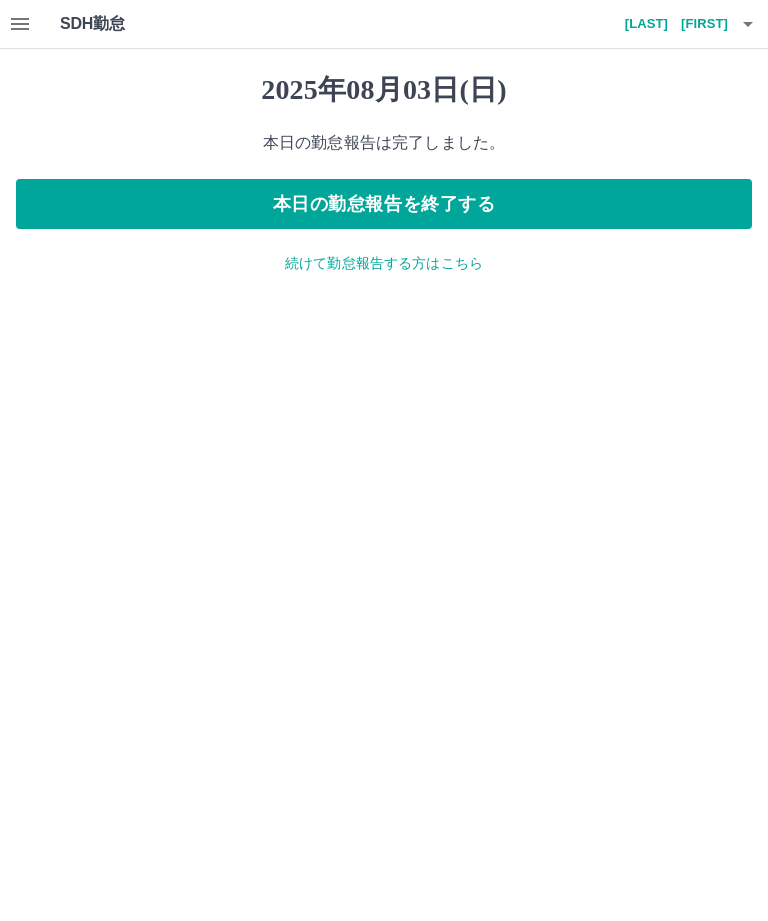 click on "続けて勤怠報告する方はこちら" at bounding box center [384, 263] 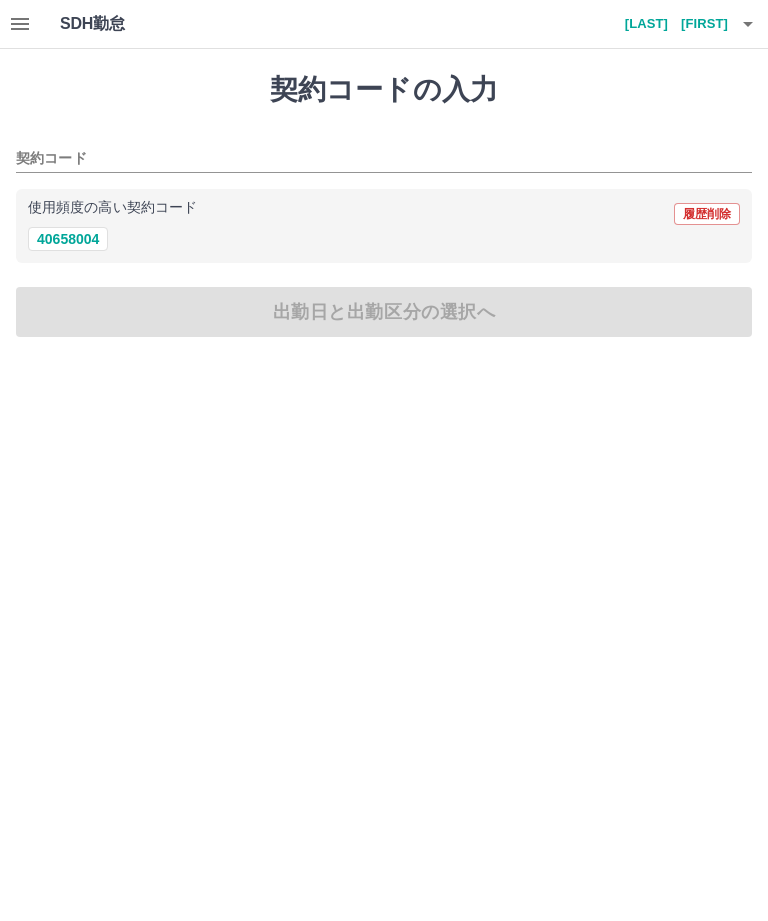 click at bounding box center (20, 24) 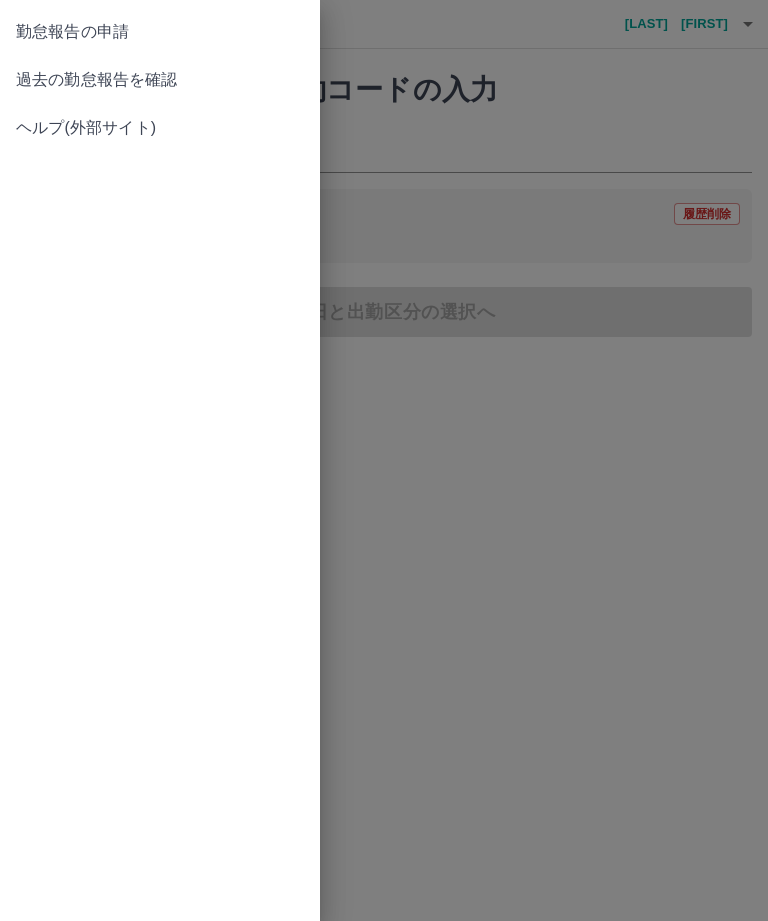 click on "過去の勤怠報告を確認" at bounding box center (160, 80) 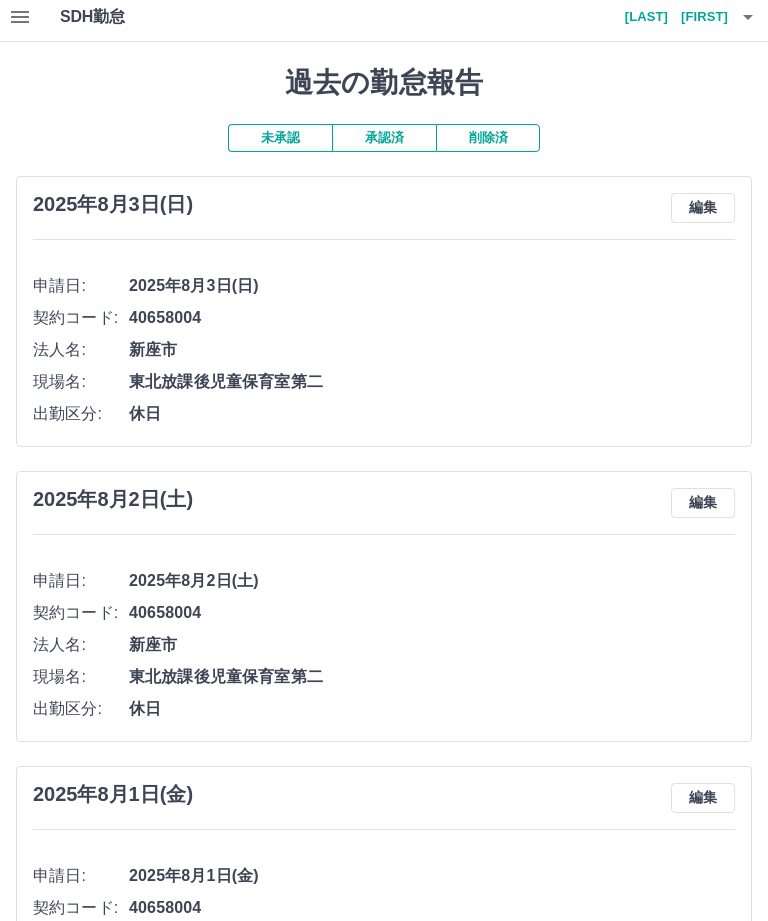 scroll, scrollTop: 0, scrollLeft: 0, axis: both 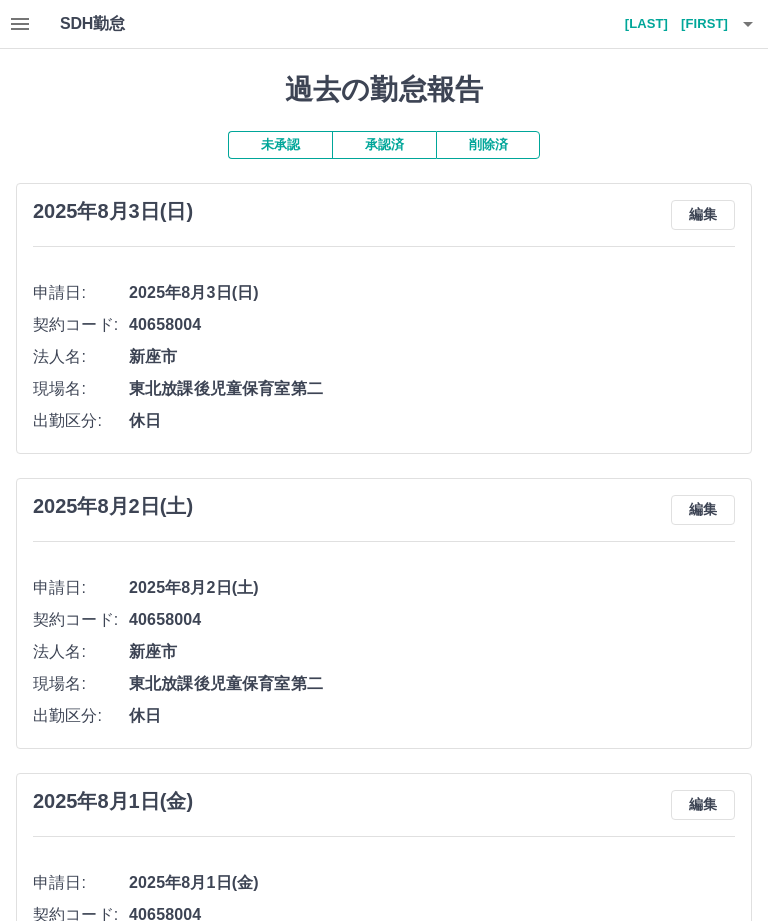click on "未承認" at bounding box center [280, 145] 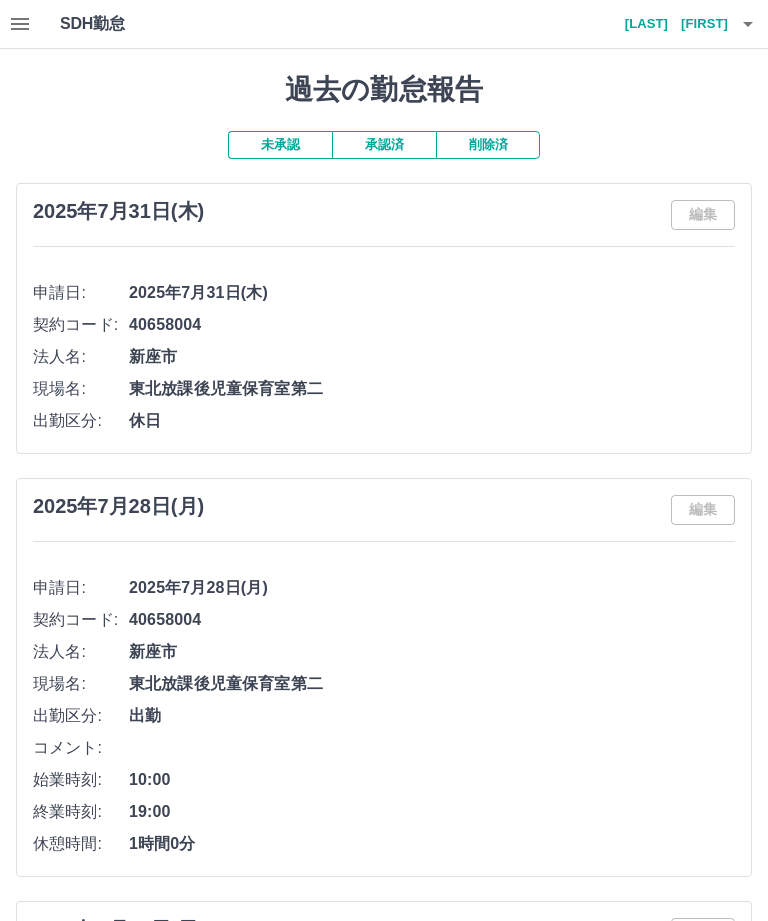 click at bounding box center (748, 24) 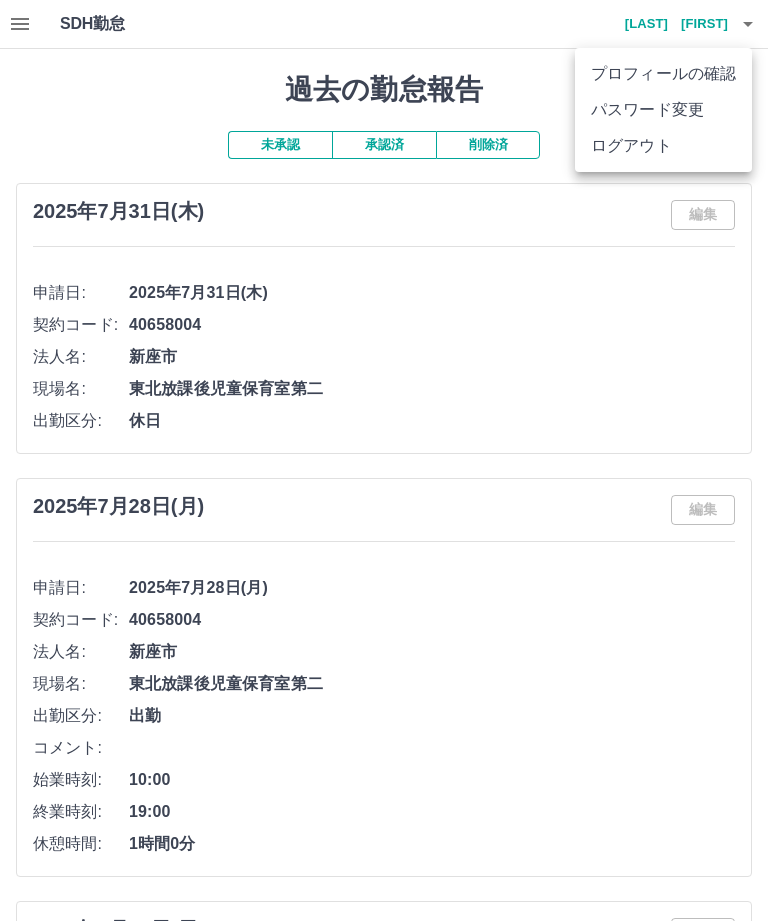 click on "ログアウト" at bounding box center (663, 146) 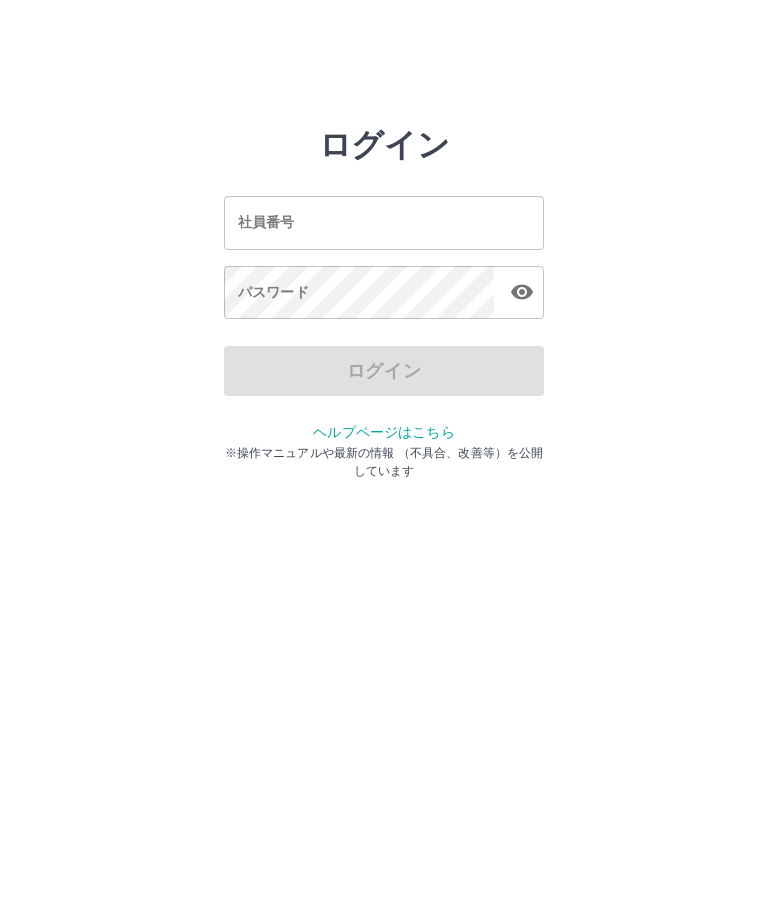 scroll, scrollTop: 0, scrollLeft: 0, axis: both 